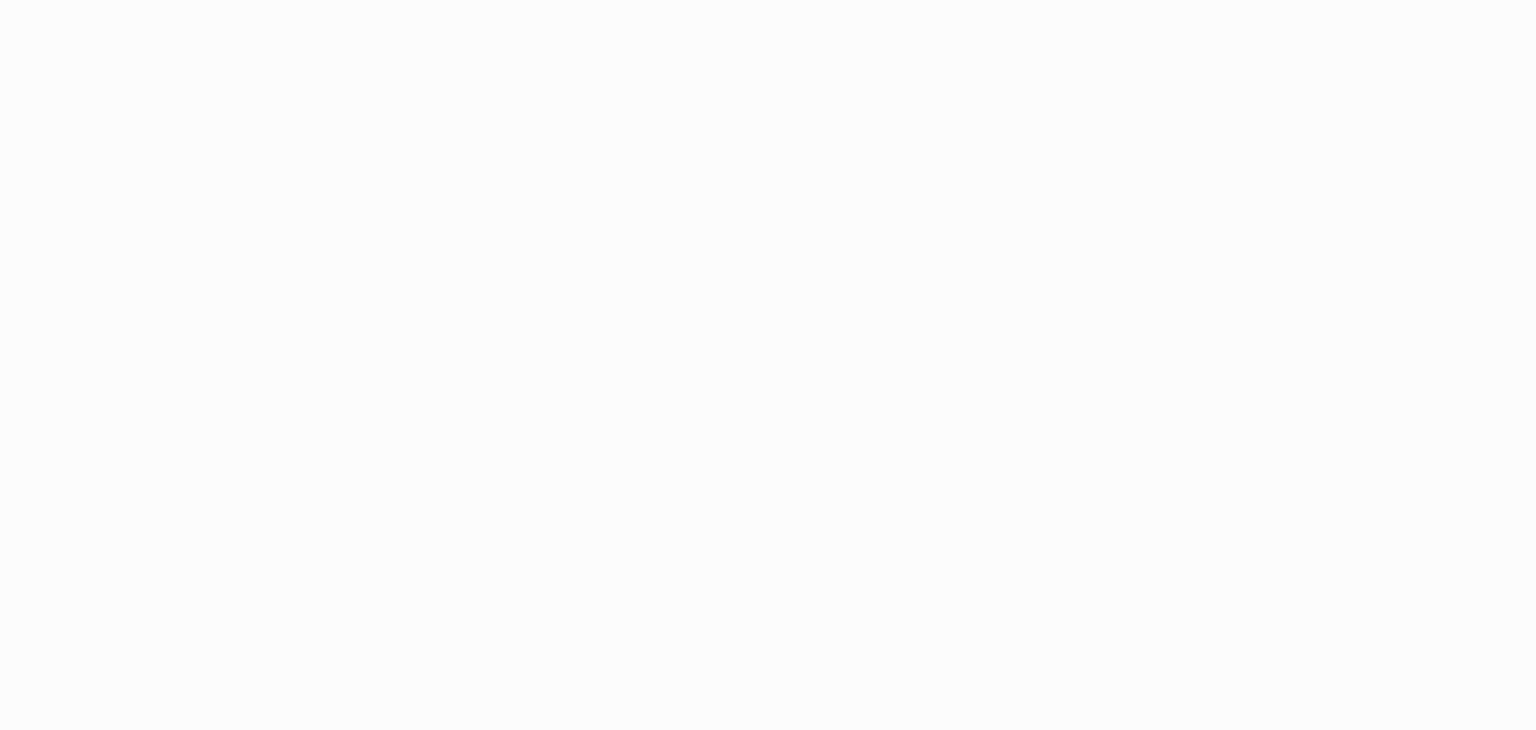 scroll, scrollTop: 0, scrollLeft: 0, axis: both 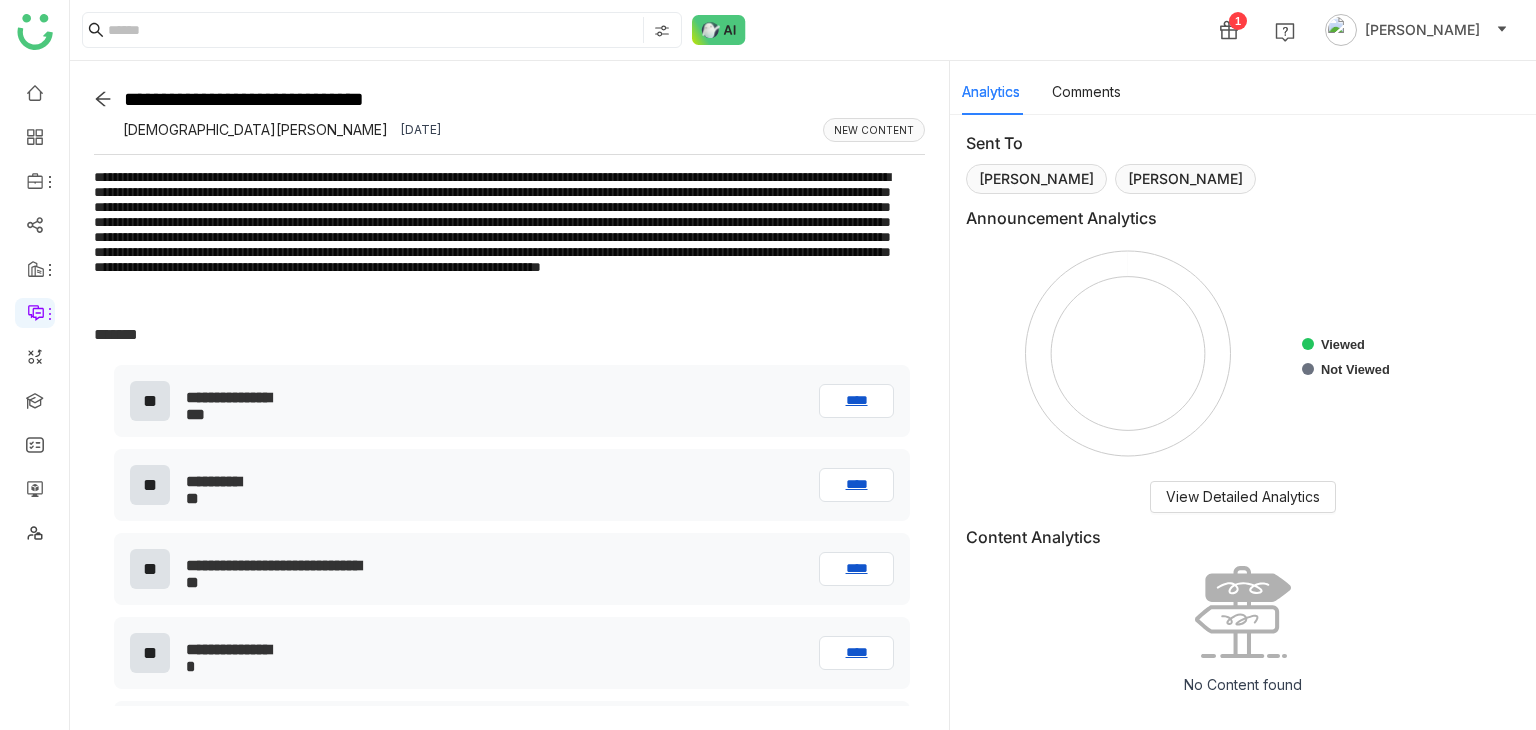 click on "**********" 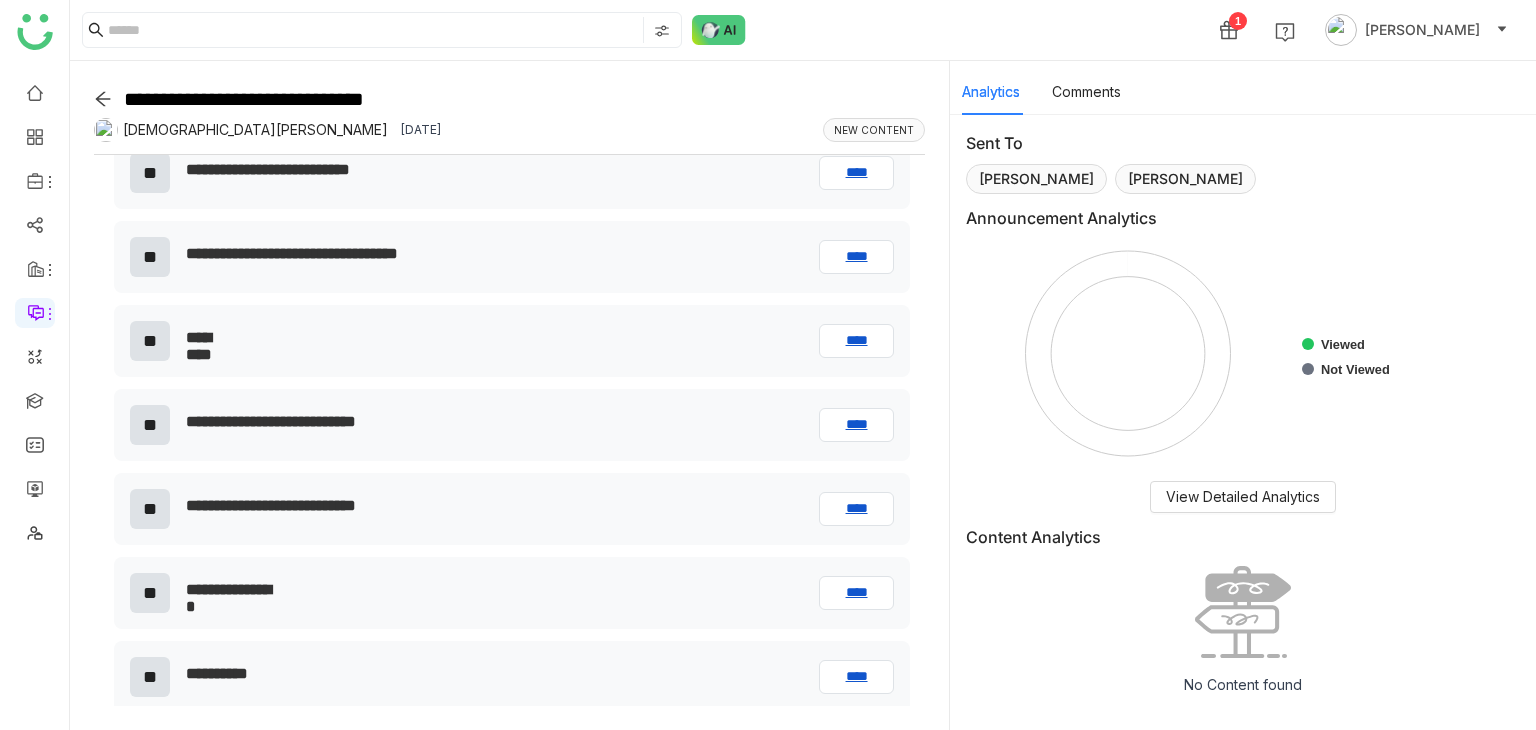 scroll, scrollTop: 1529, scrollLeft: 0, axis: vertical 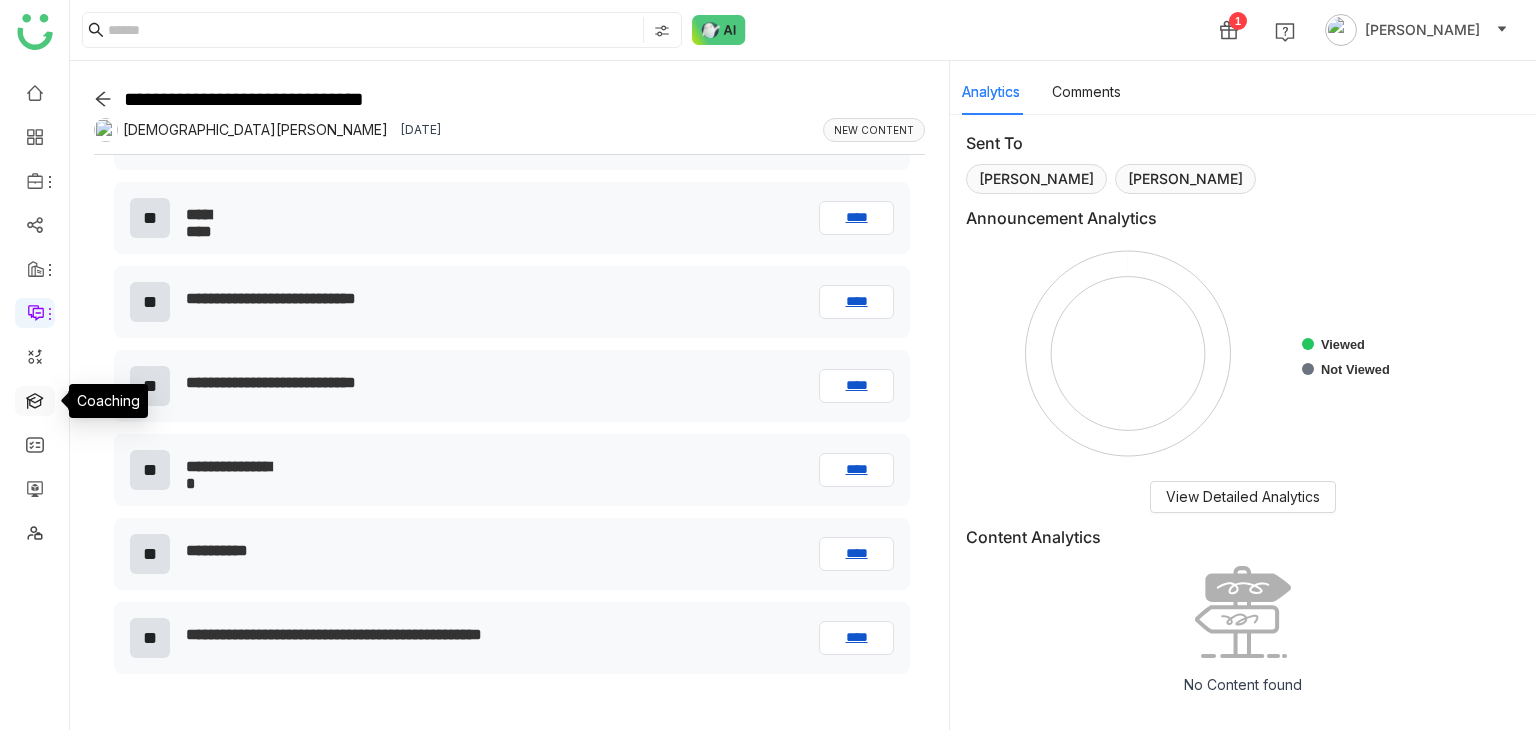 click at bounding box center (35, 399) 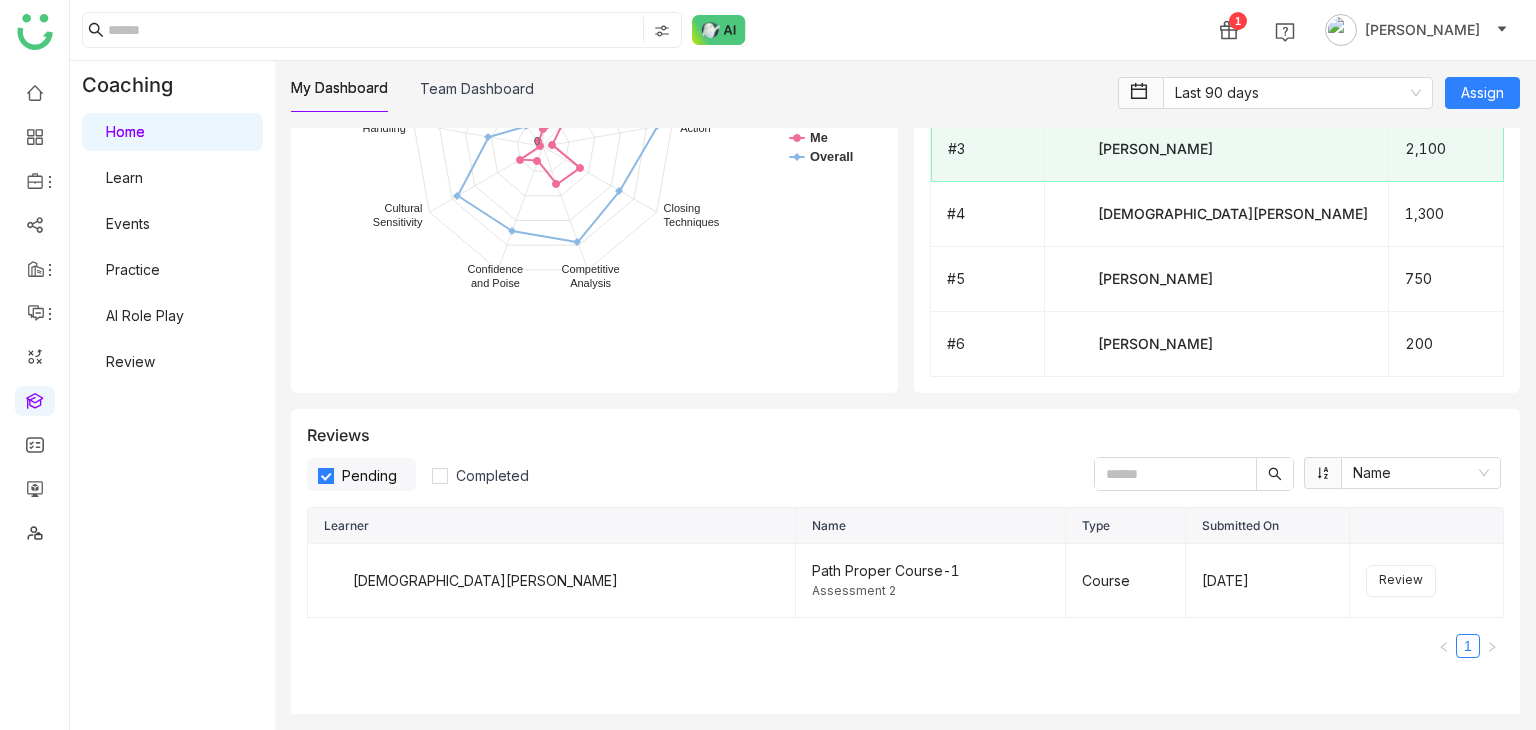 scroll, scrollTop: 2170, scrollLeft: 0, axis: vertical 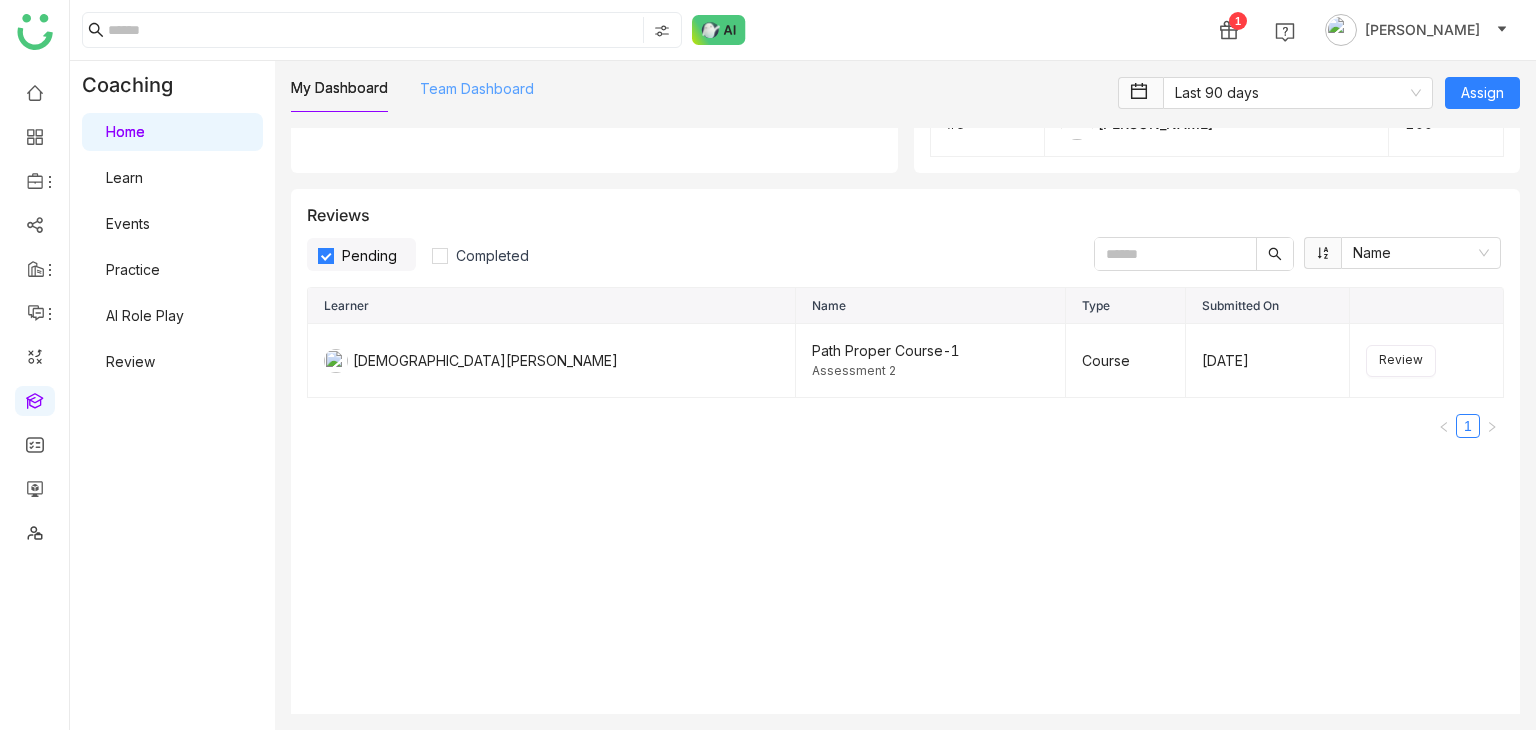 click on "Team Dashboard" at bounding box center (477, 88) 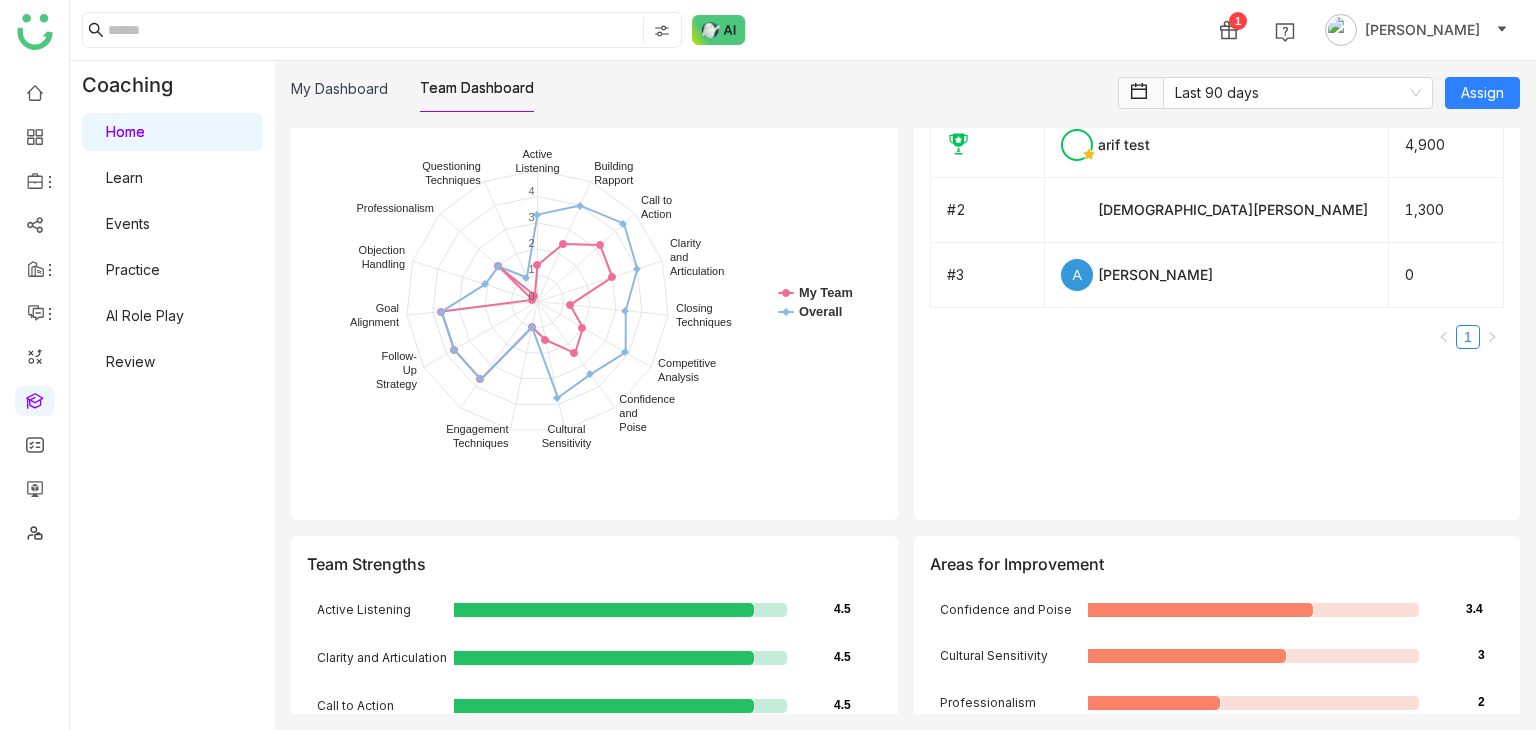 scroll, scrollTop: 2476, scrollLeft: 0, axis: vertical 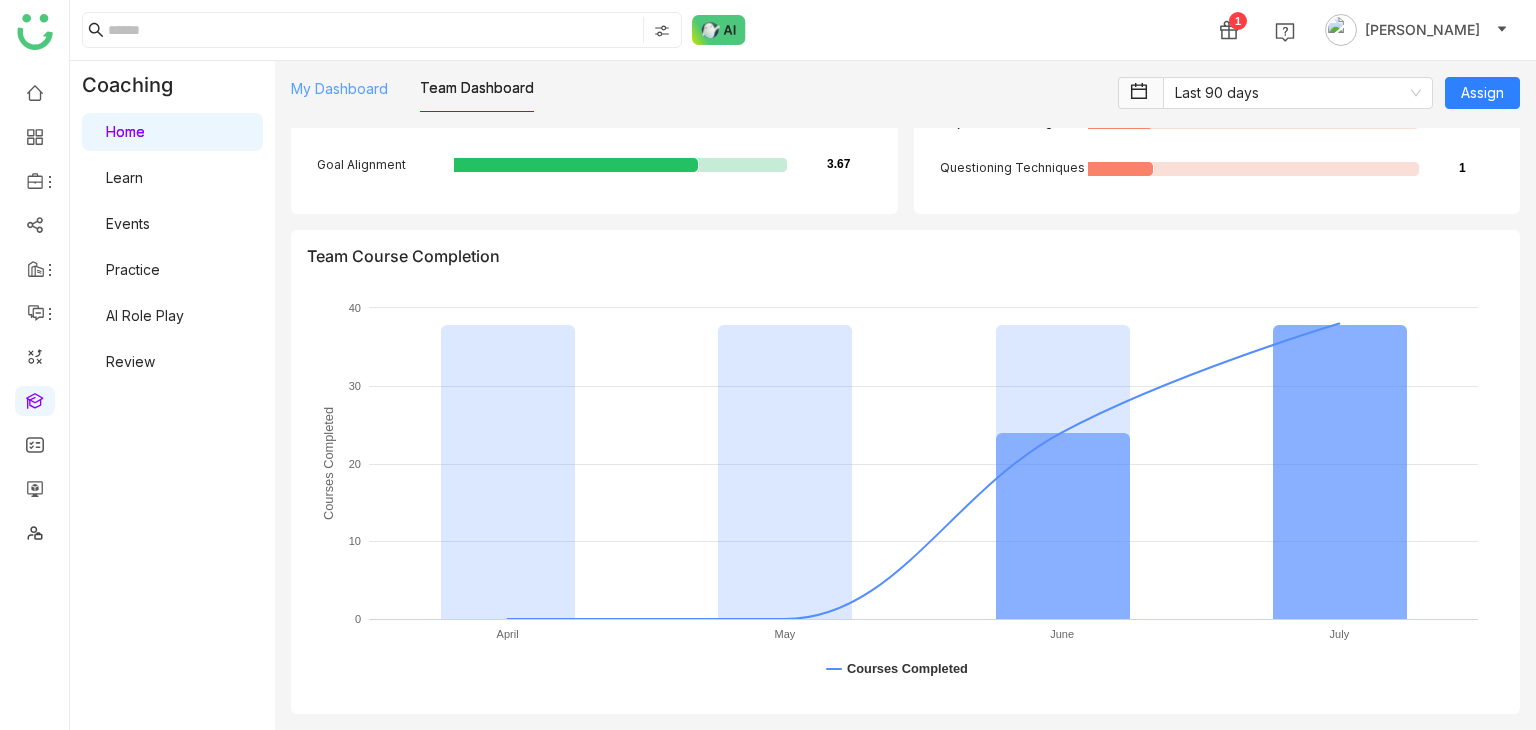 click on "My Dashboard" at bounding box center [339, 88] 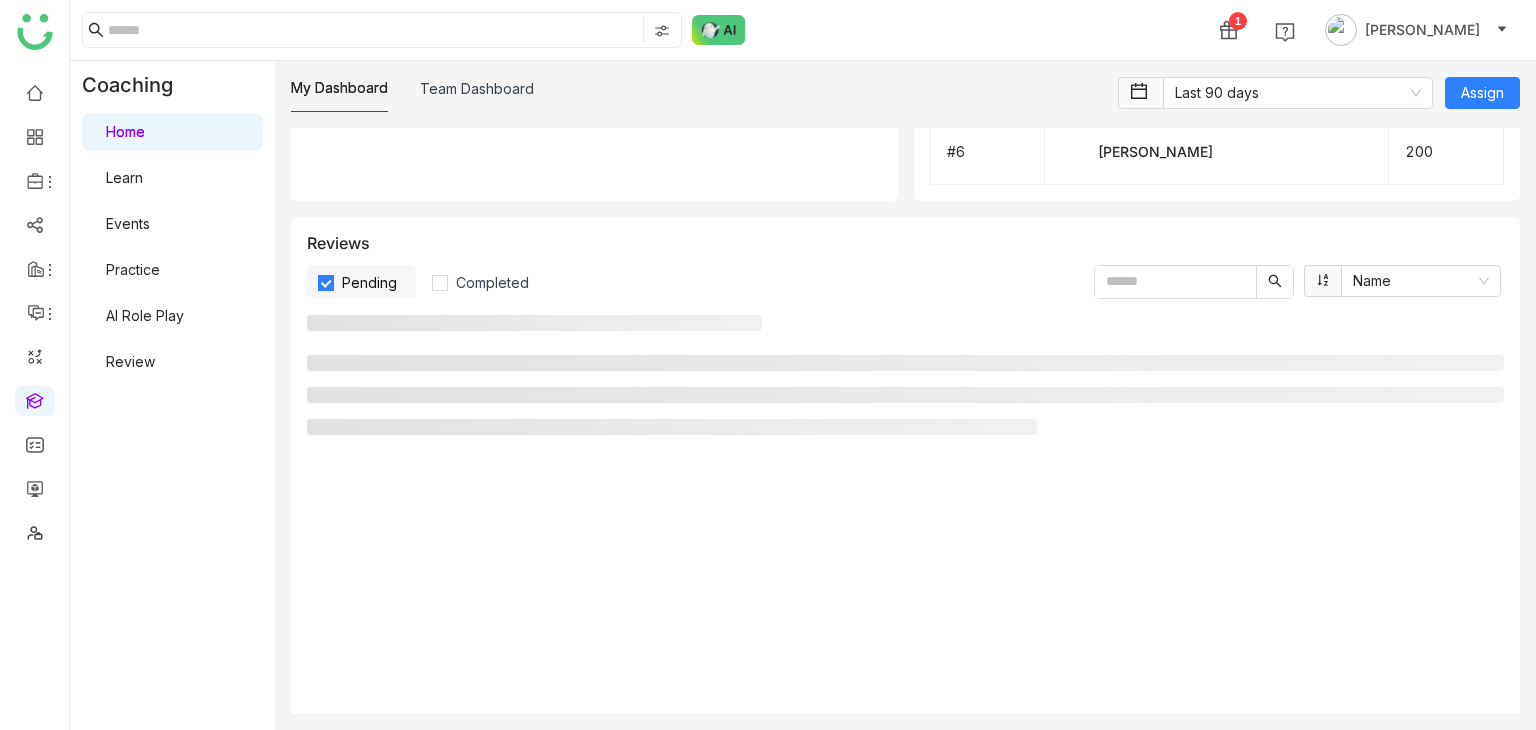 type 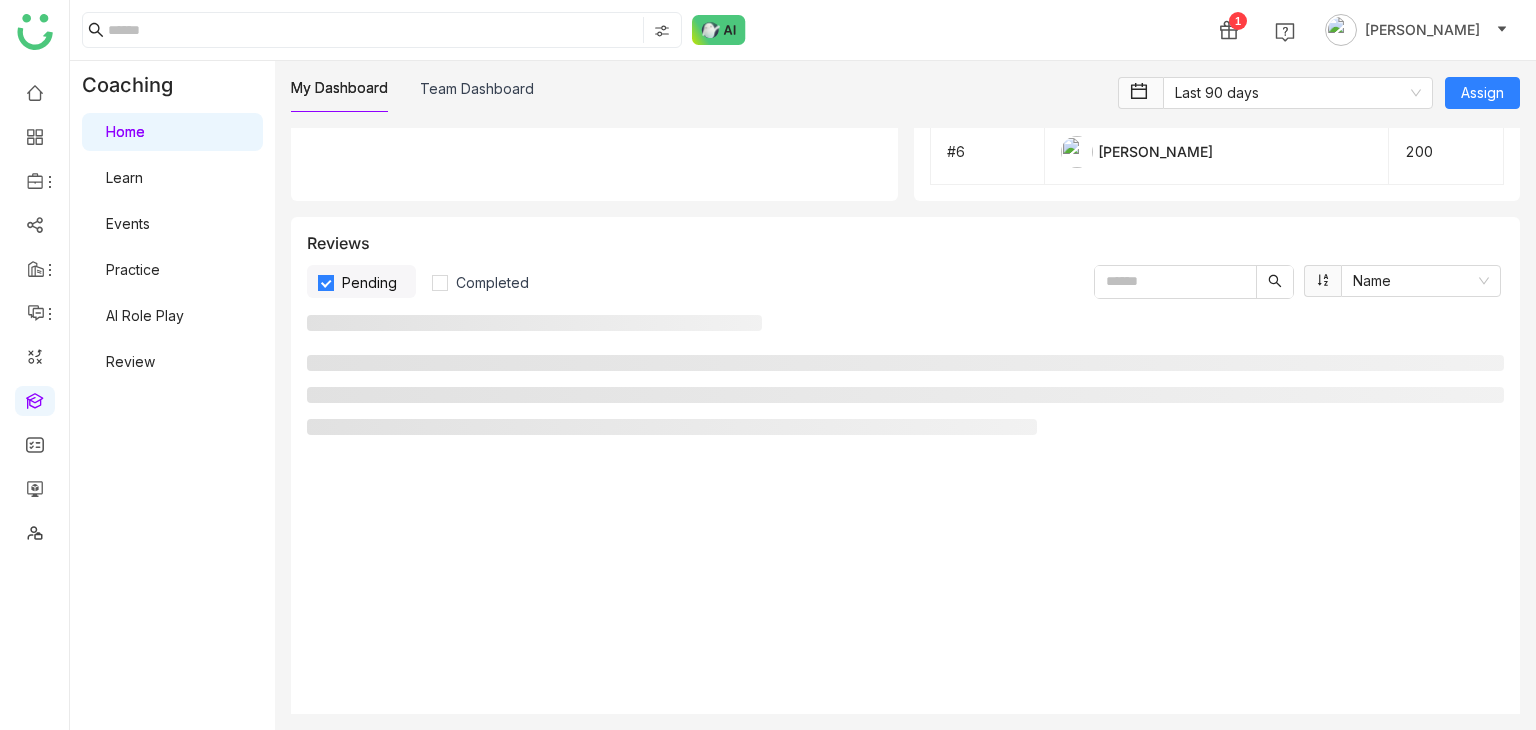 scroll, scrollTop: 2140, scrollLeft: 0, axis: vertical 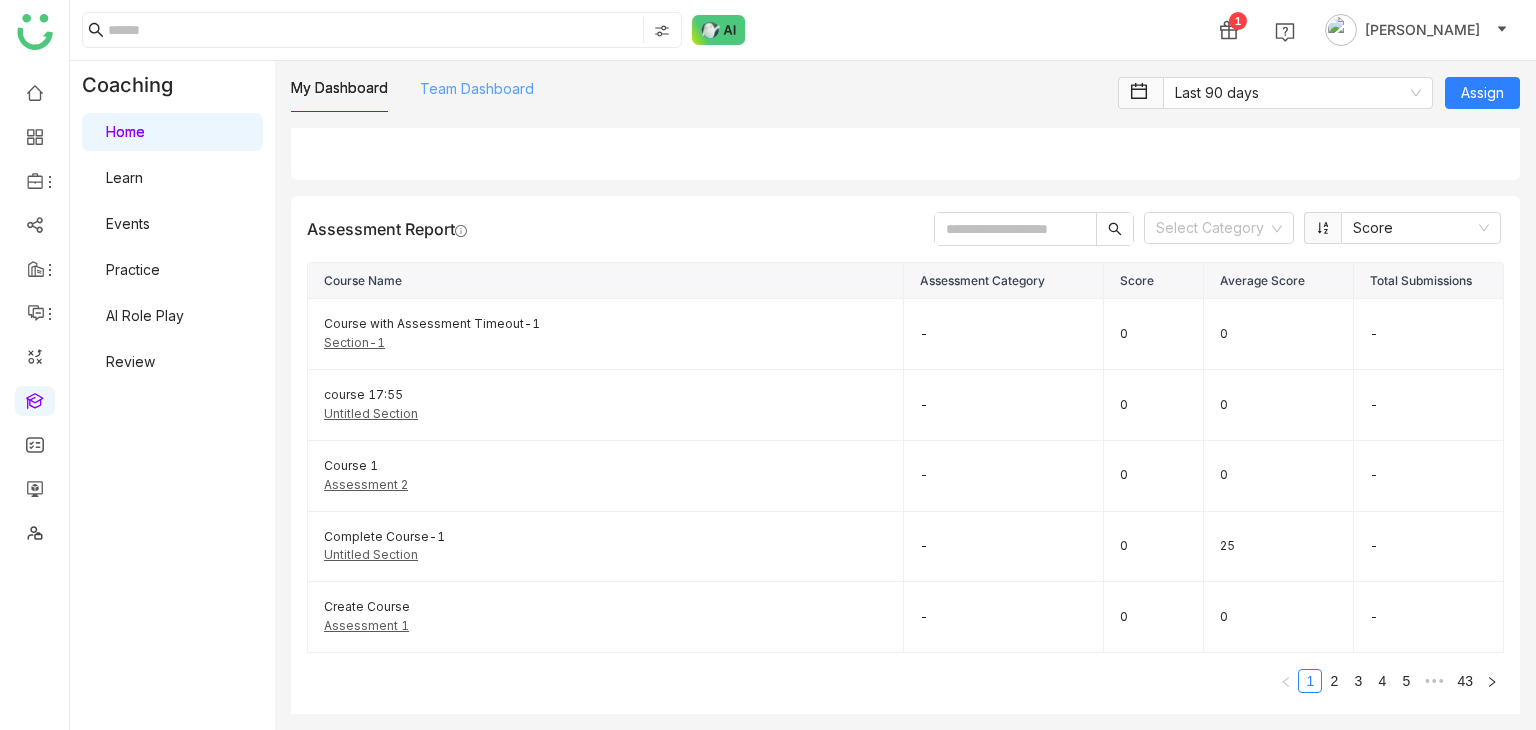 click on "Team Dashboard" at bounding box center (477, 88) 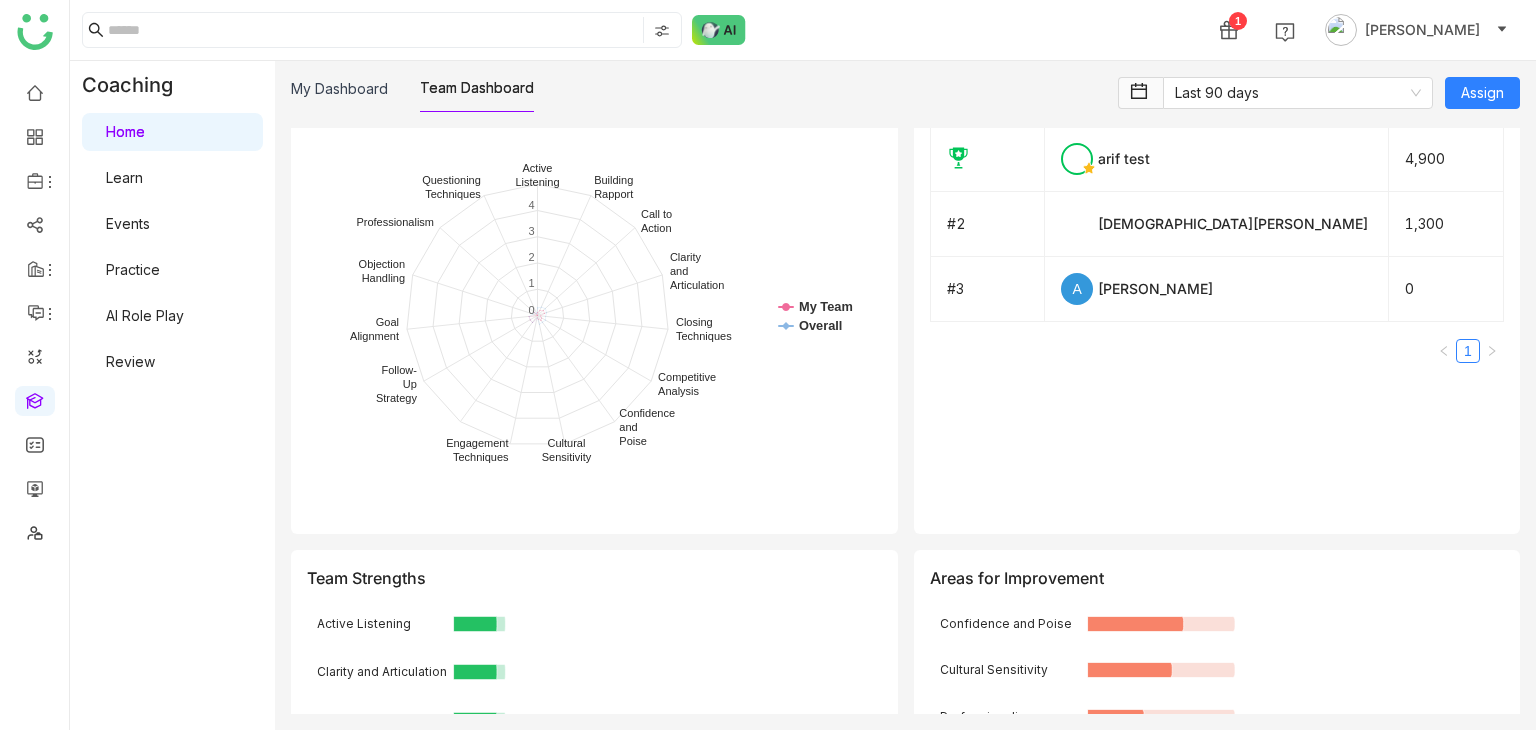 scroll, scrollTop: 2492, scrollLeft: 0, axis: vertical 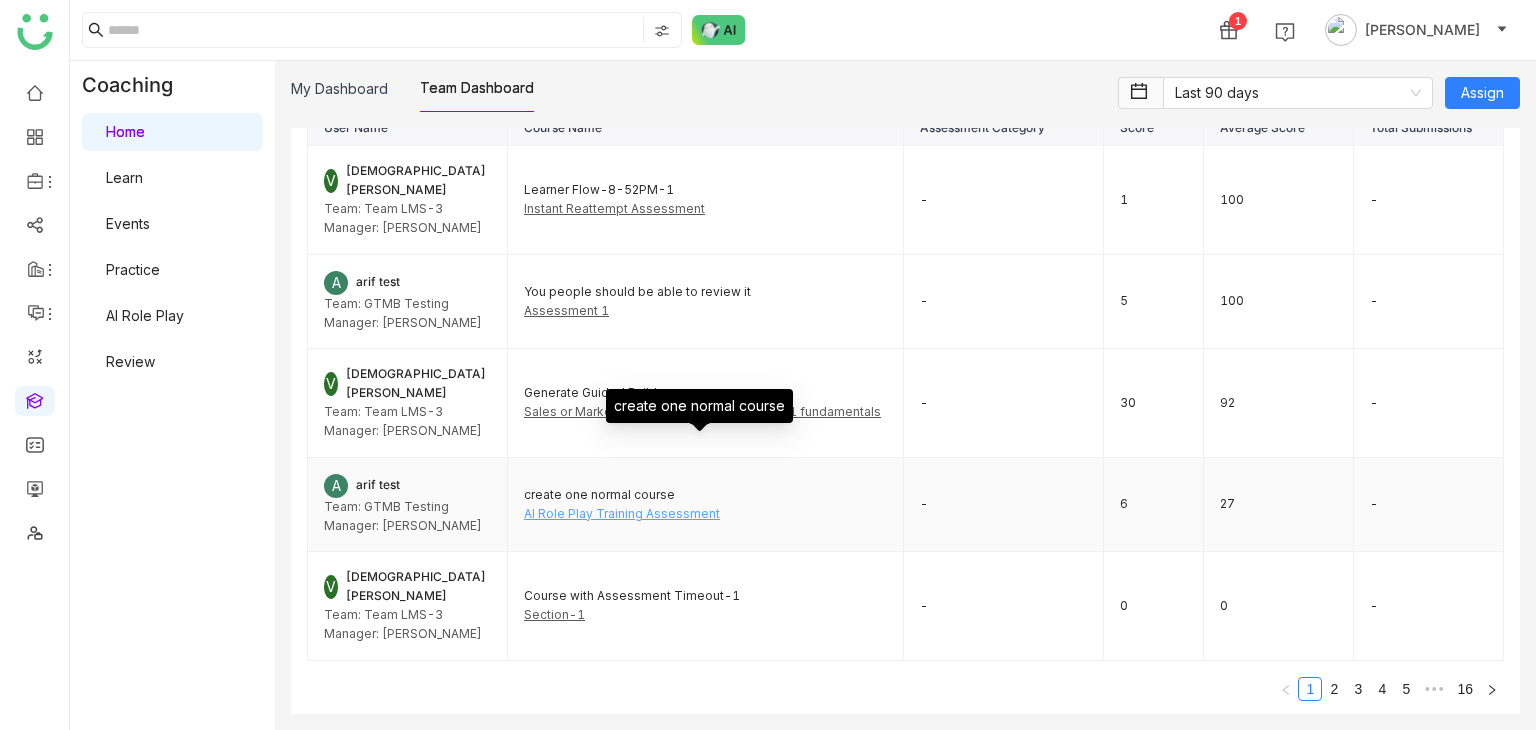 click on "AI Role Play Training Assessment" 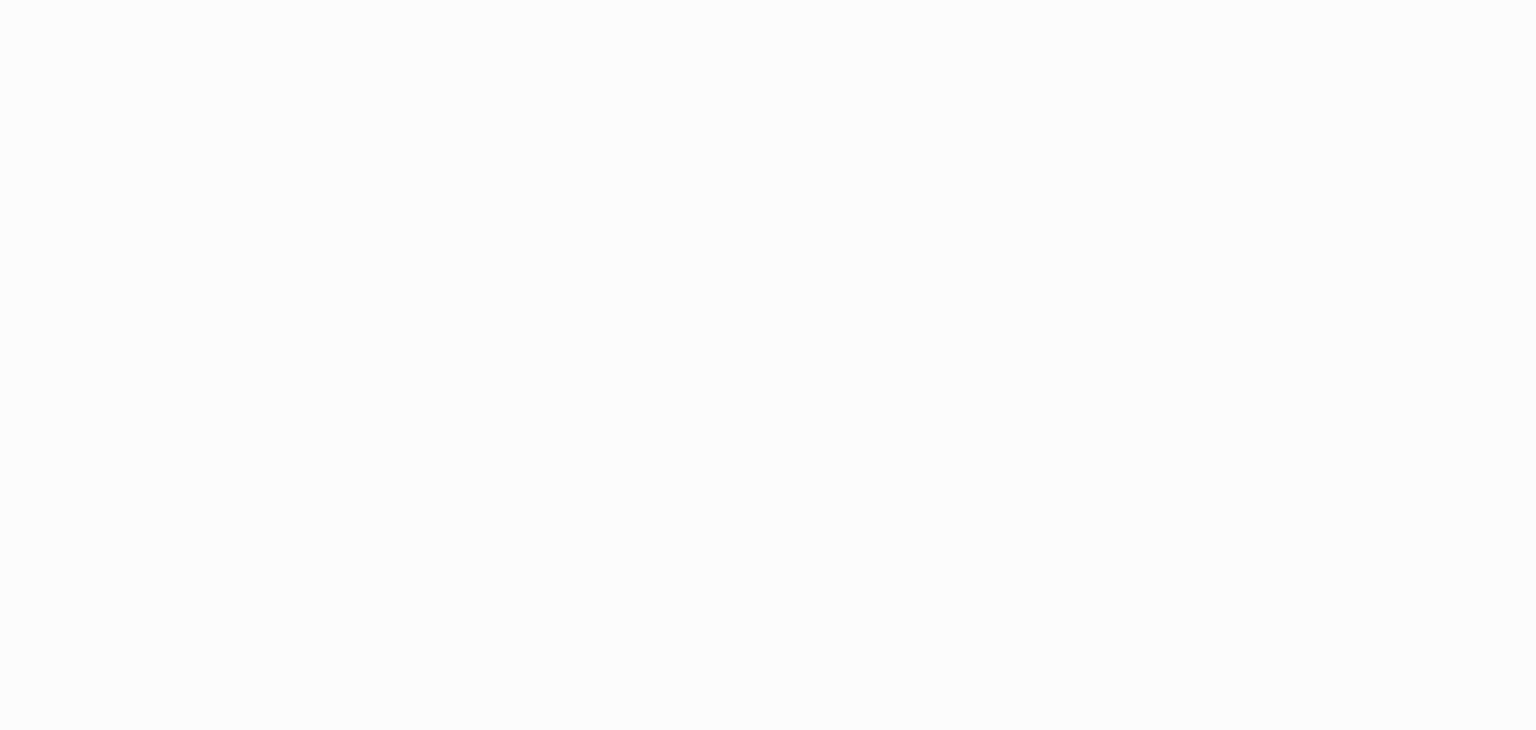 scroll, scrollTop: 0, scrollLeft: 0, axis: both 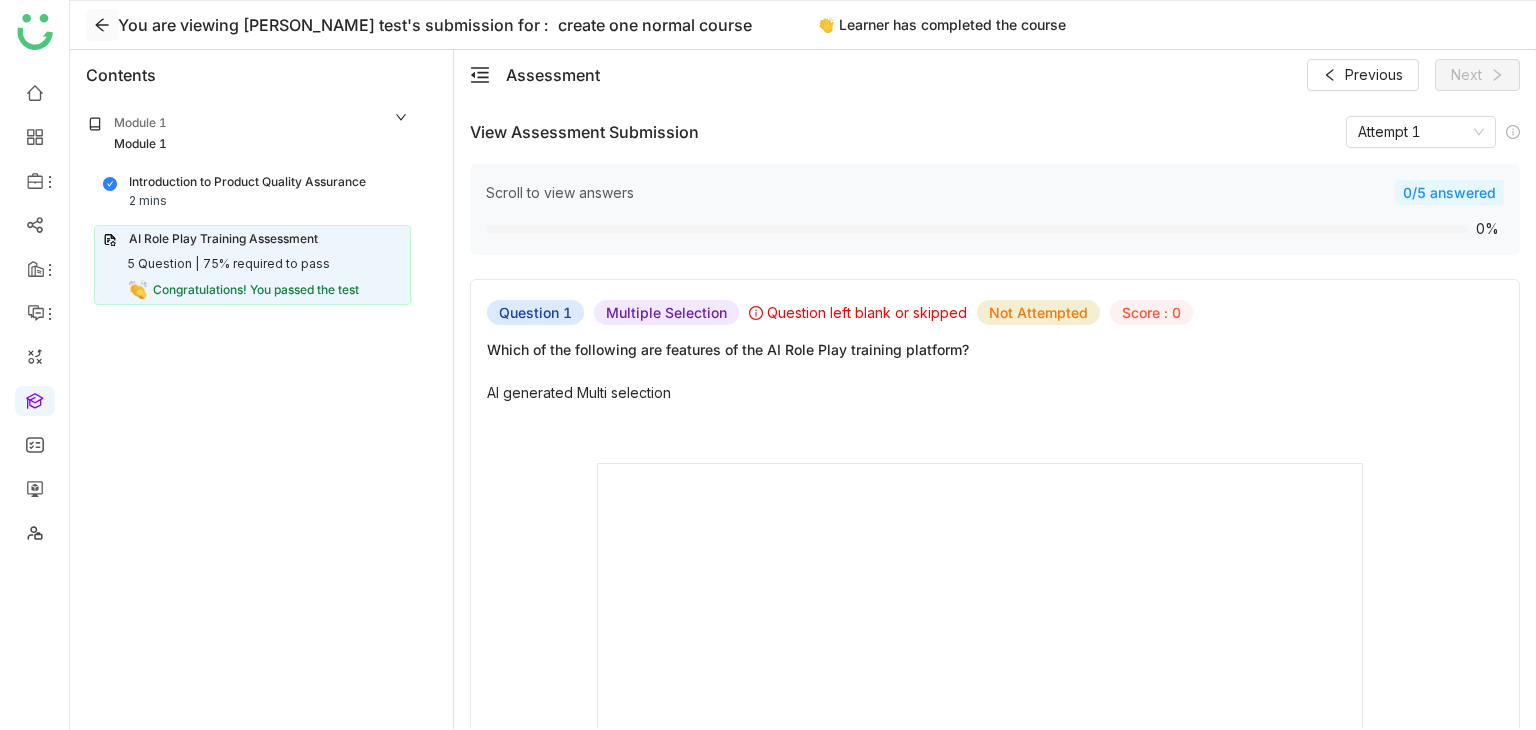 click 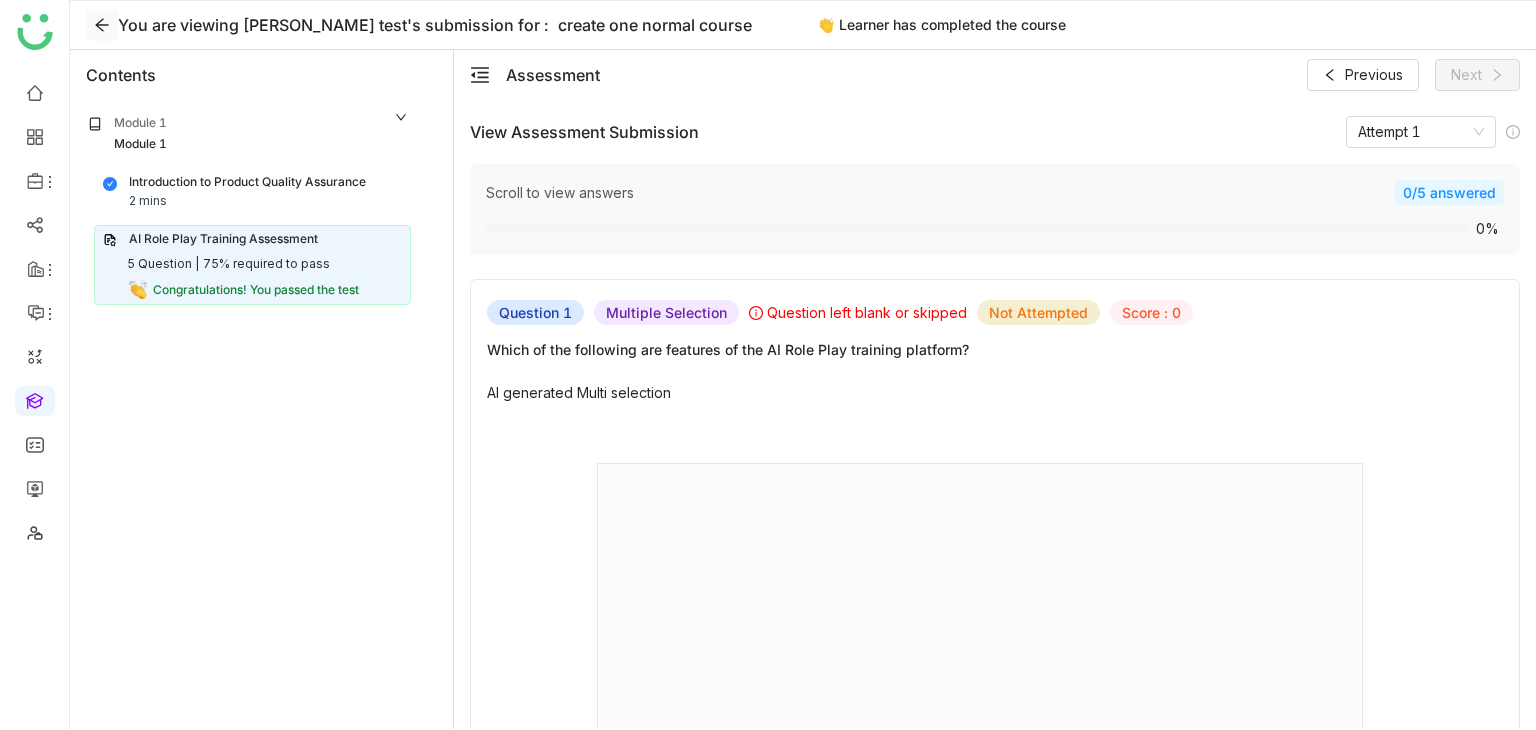 scroll, scrollTop: 0, scrollLeft: 0, axis: both 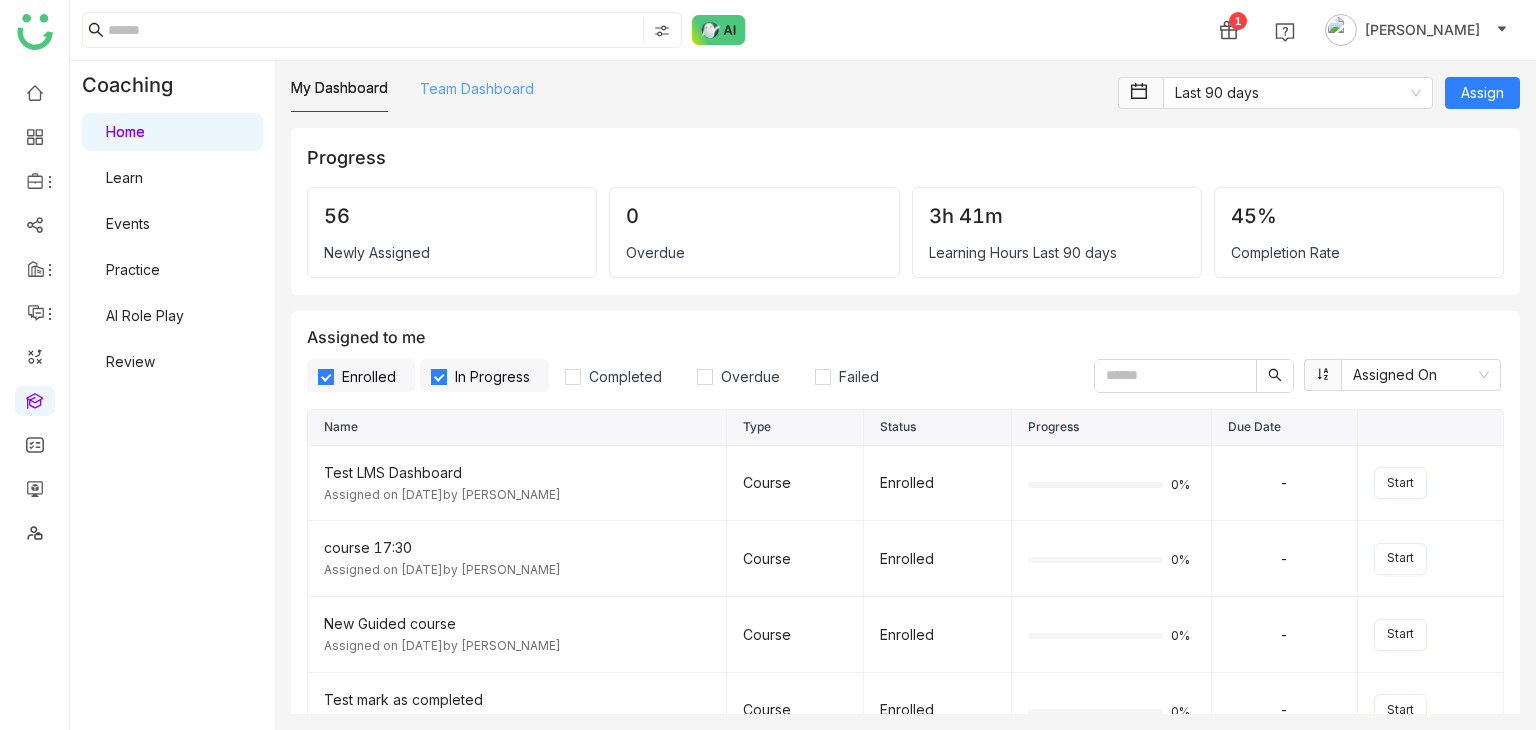 click on "Team Dashboard" at bounding box center (477, 88) 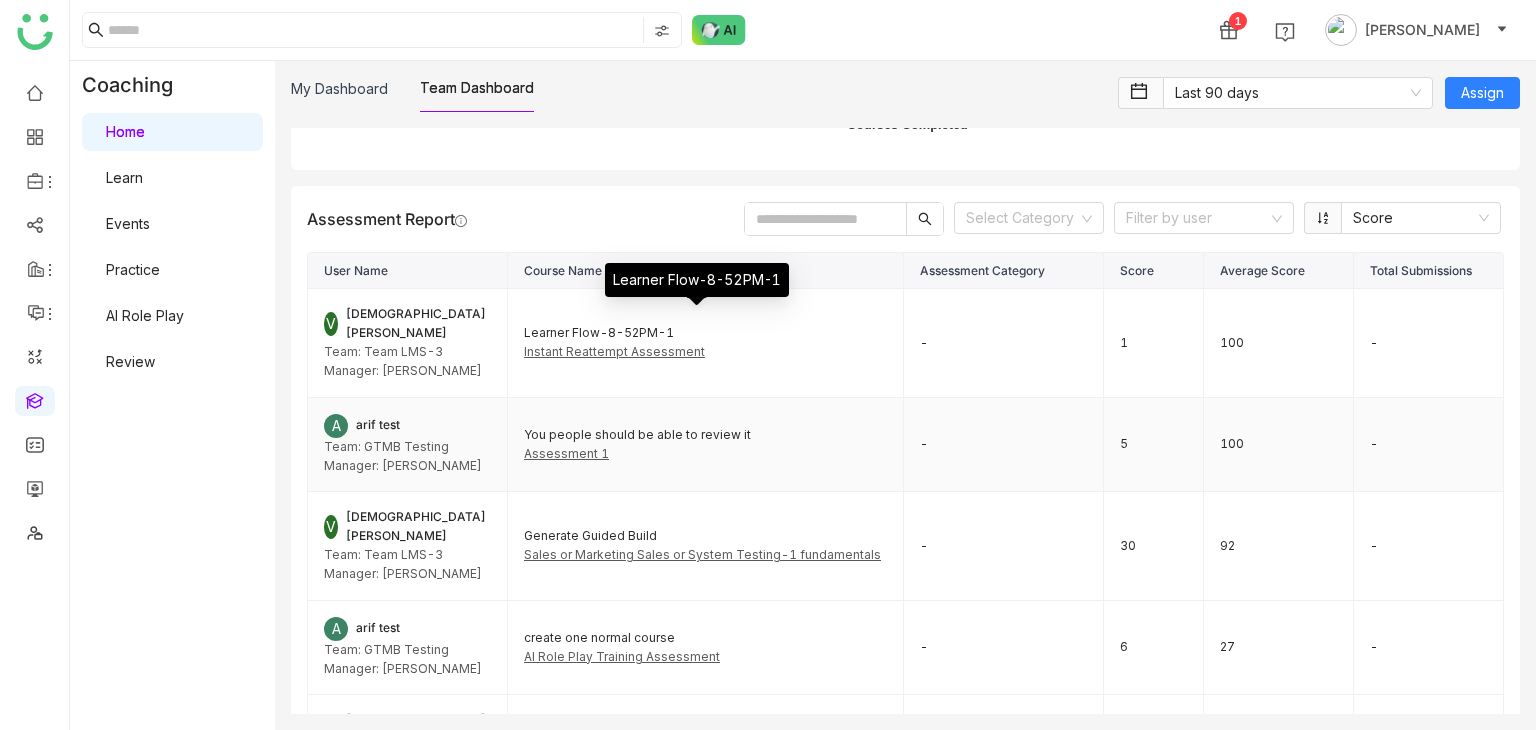 scroll, scrollTop: 3367, scrollLeft: 0, axis: vertical 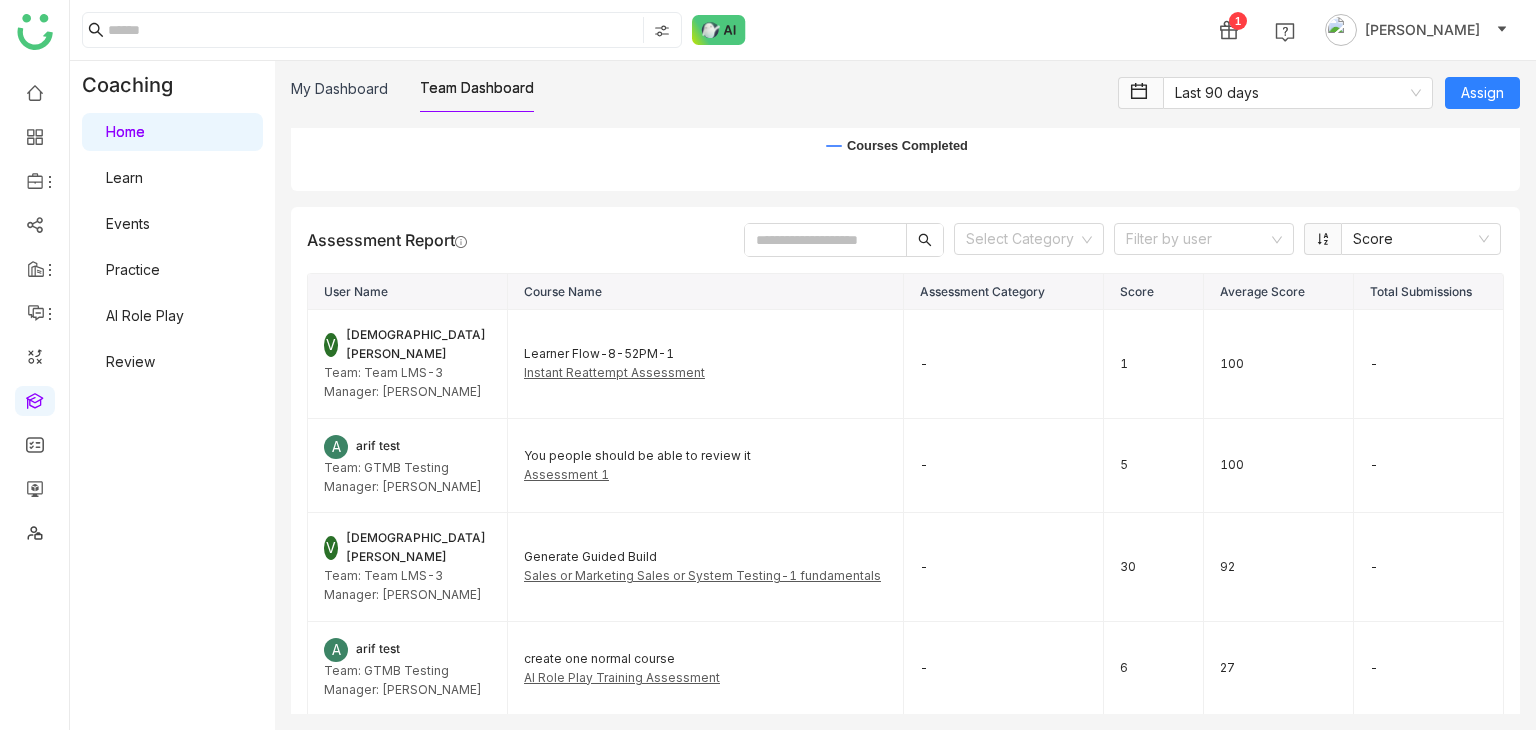 click 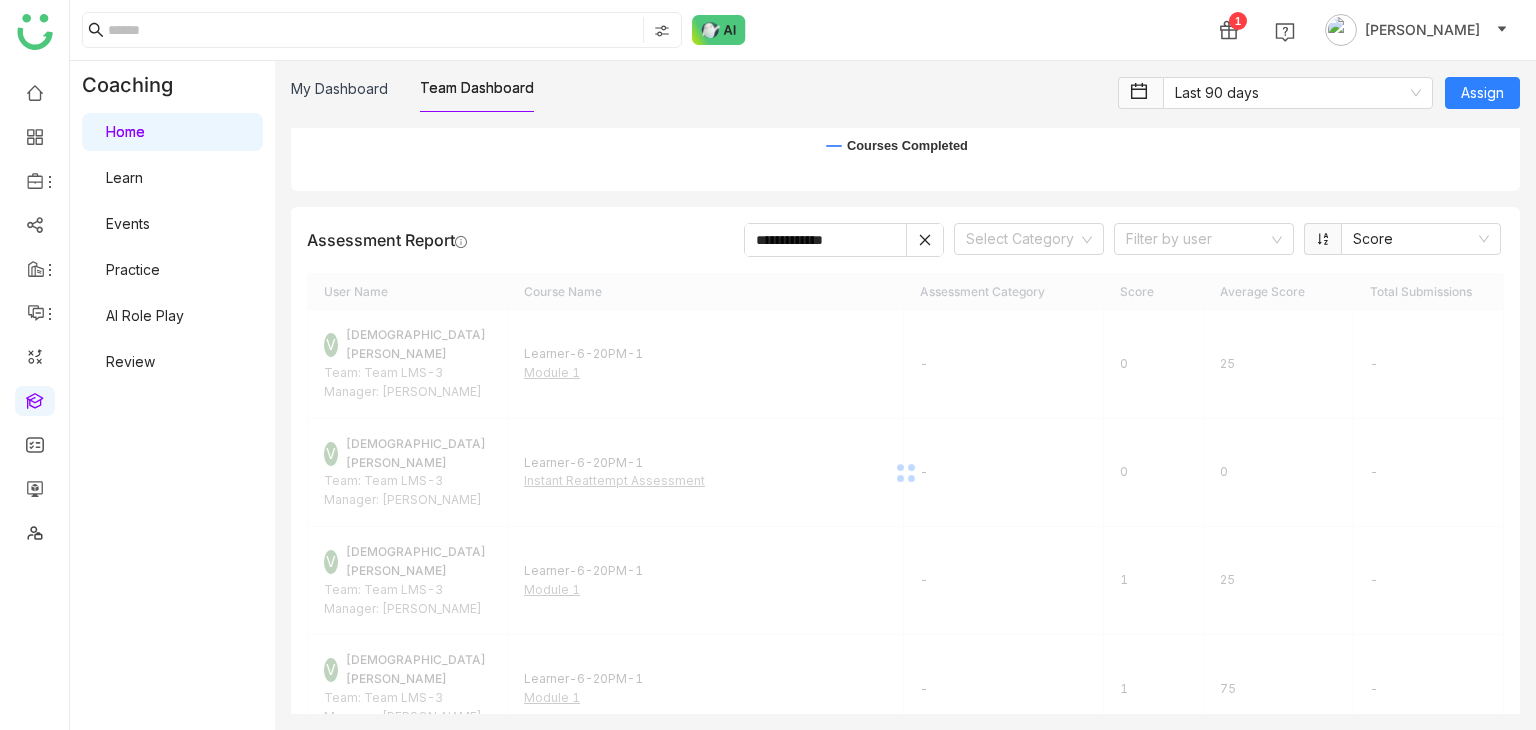 scroll, scrollTop: 3169, scrollLeft: 0, axis: vertical 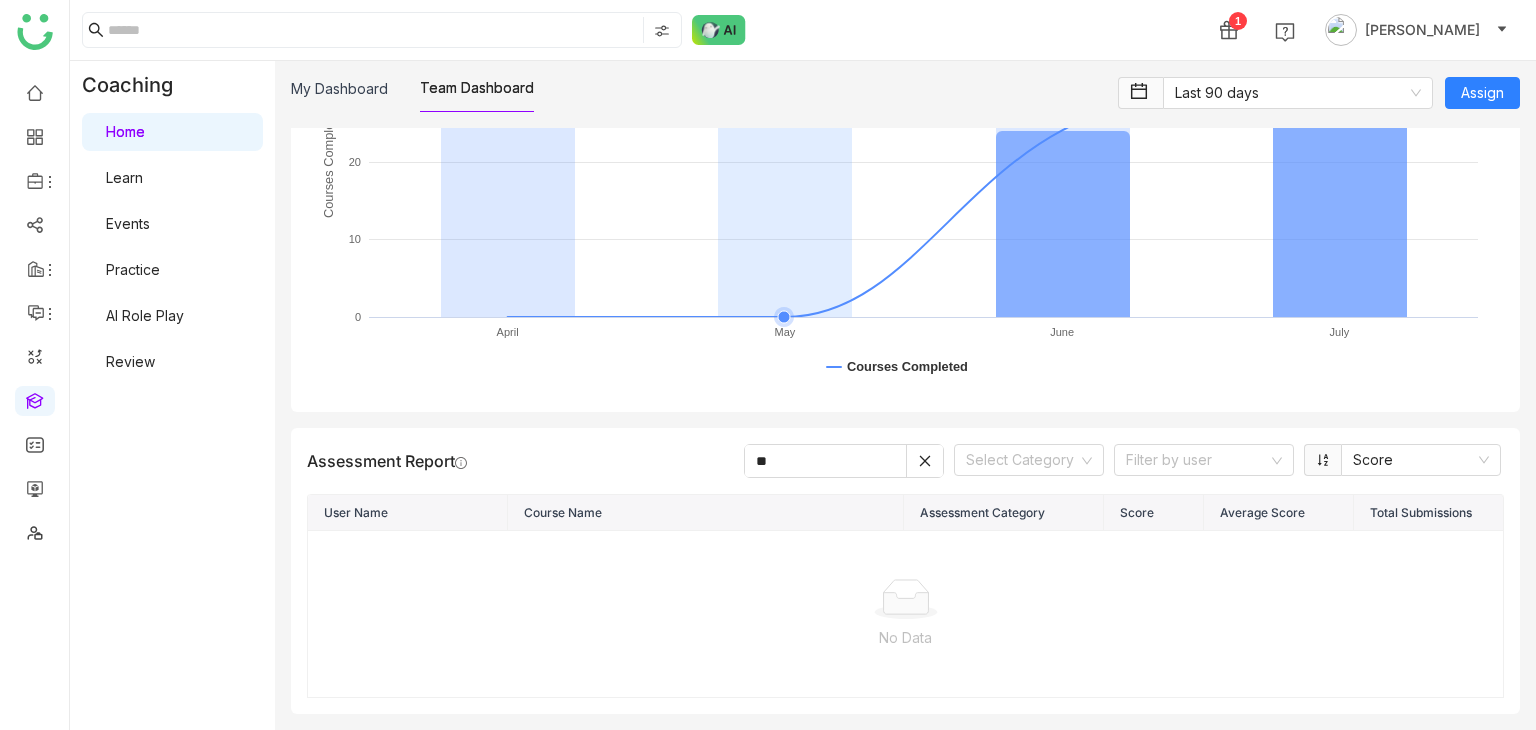 type on "*" 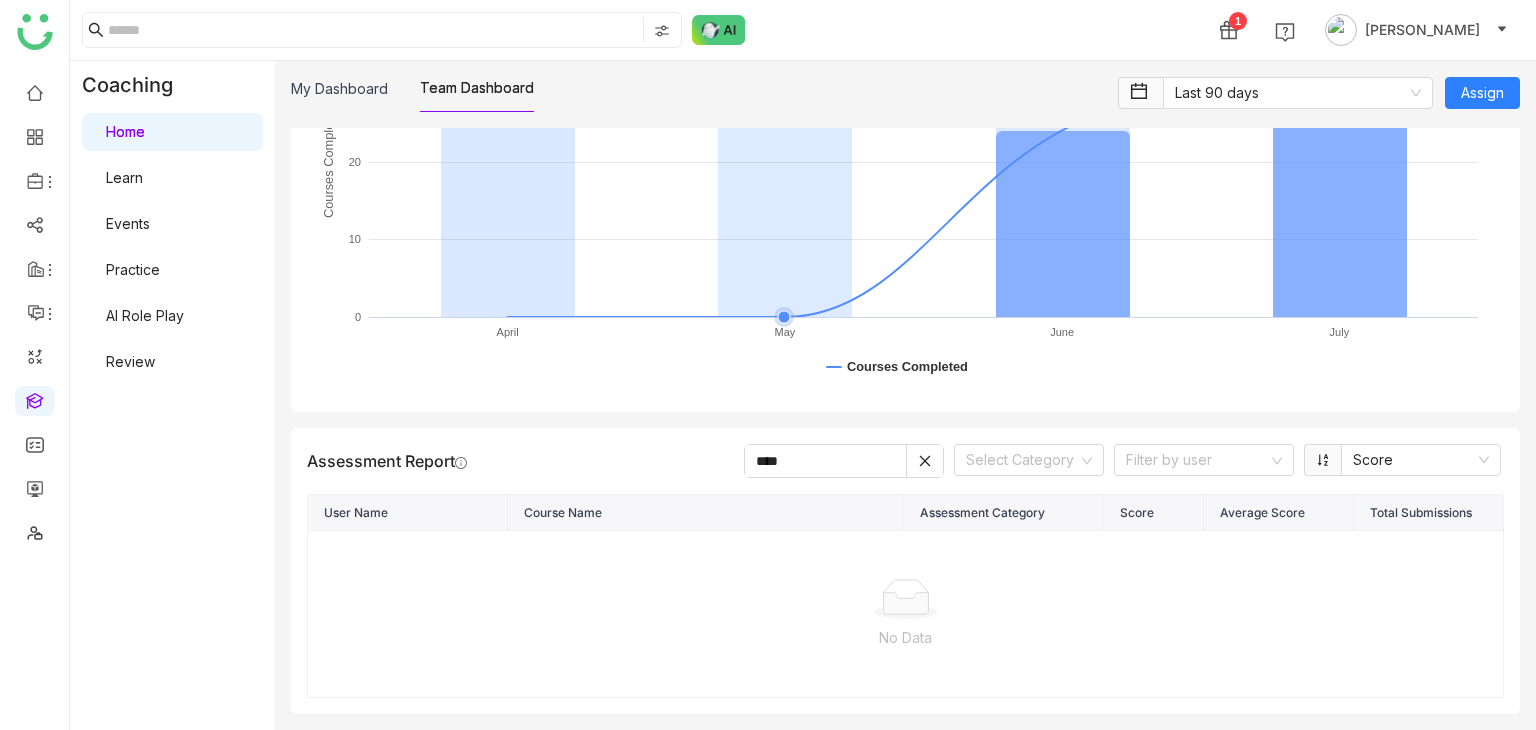 scroll, scrollTop: 3169, scrollLeft: 0, axis: vertical 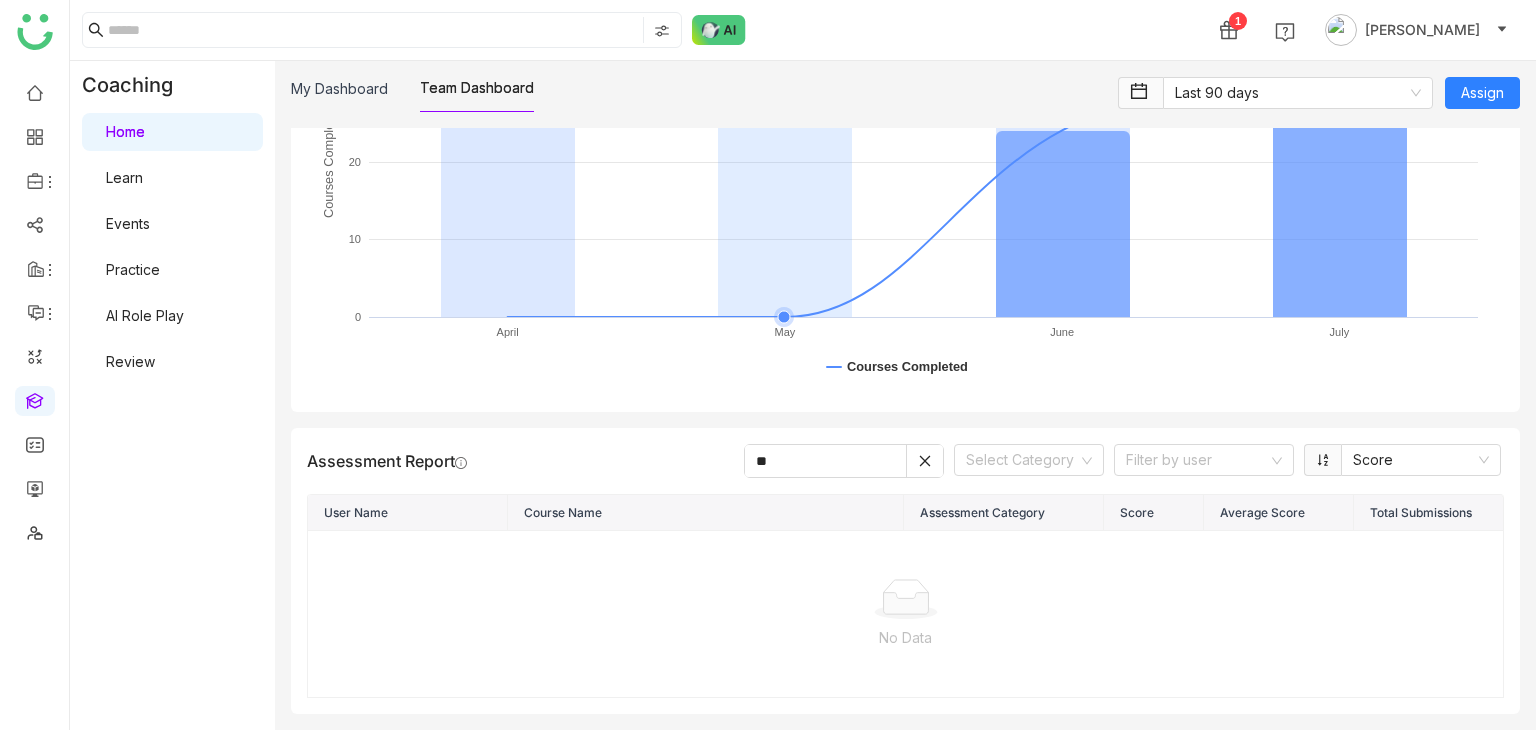 type on "*" 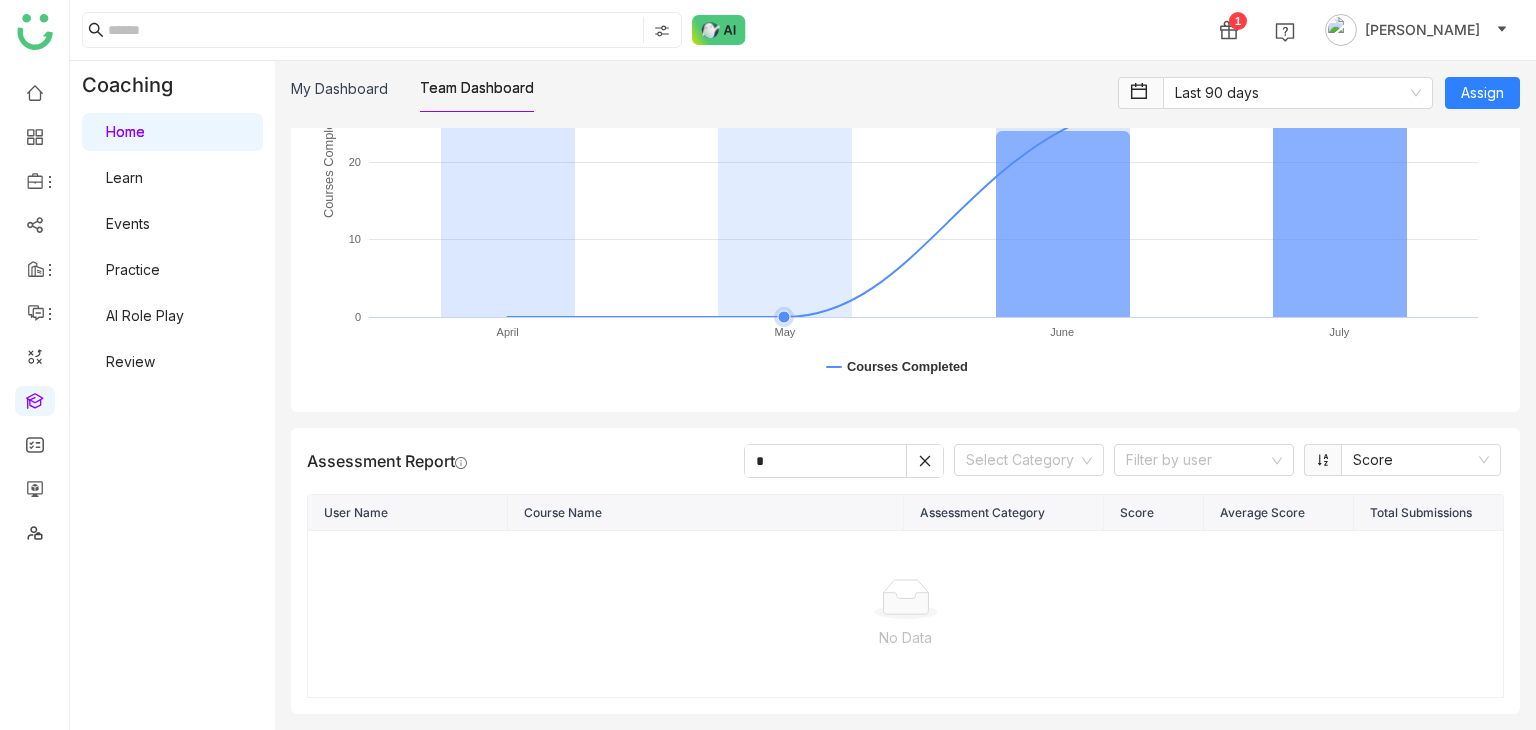 type 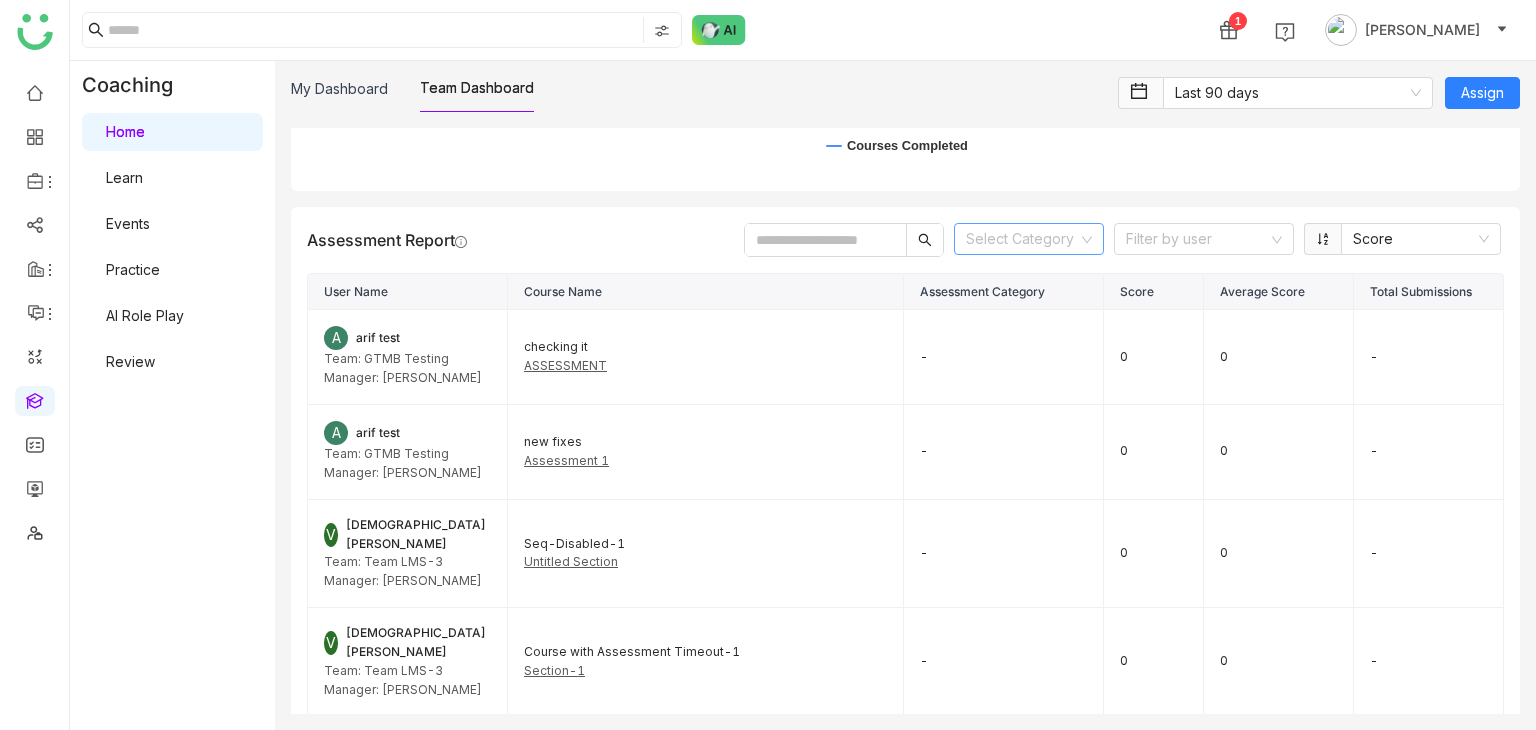 scroll, scrollTop: 3531, scrollLeft: 0, axis: vertical 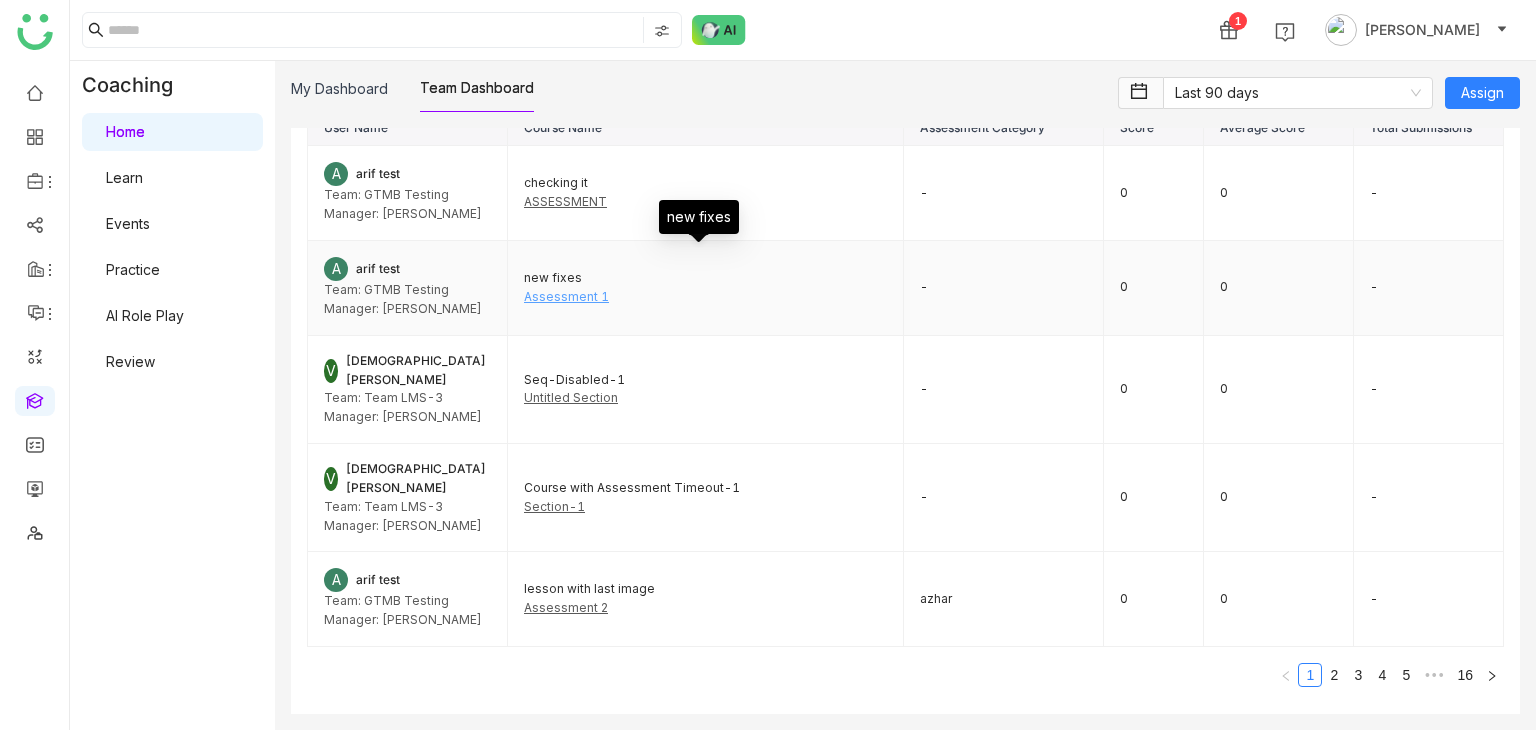 click on "Assessment 1" 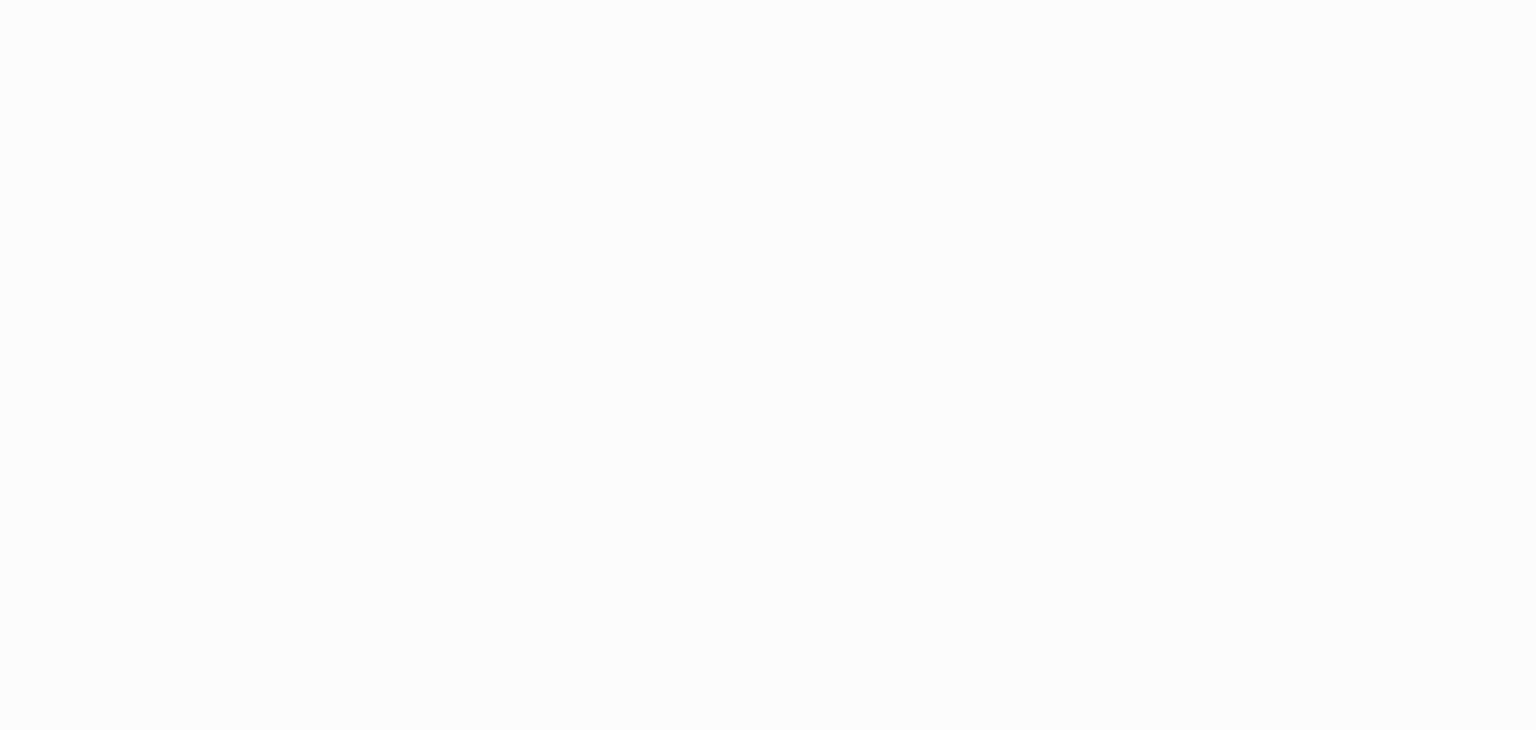 scroll, scrollTop: 0, scrollLeft: 0, axis: both 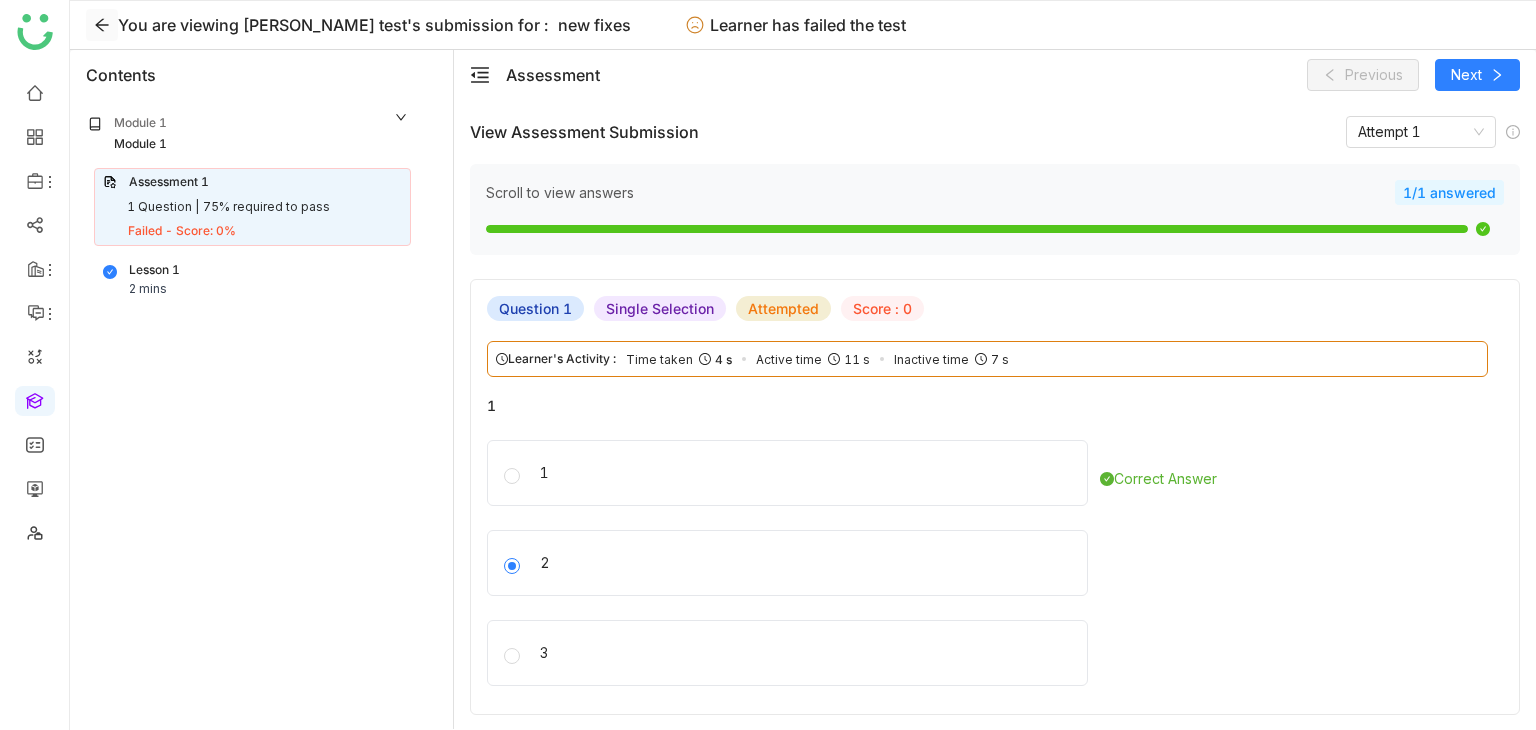 click 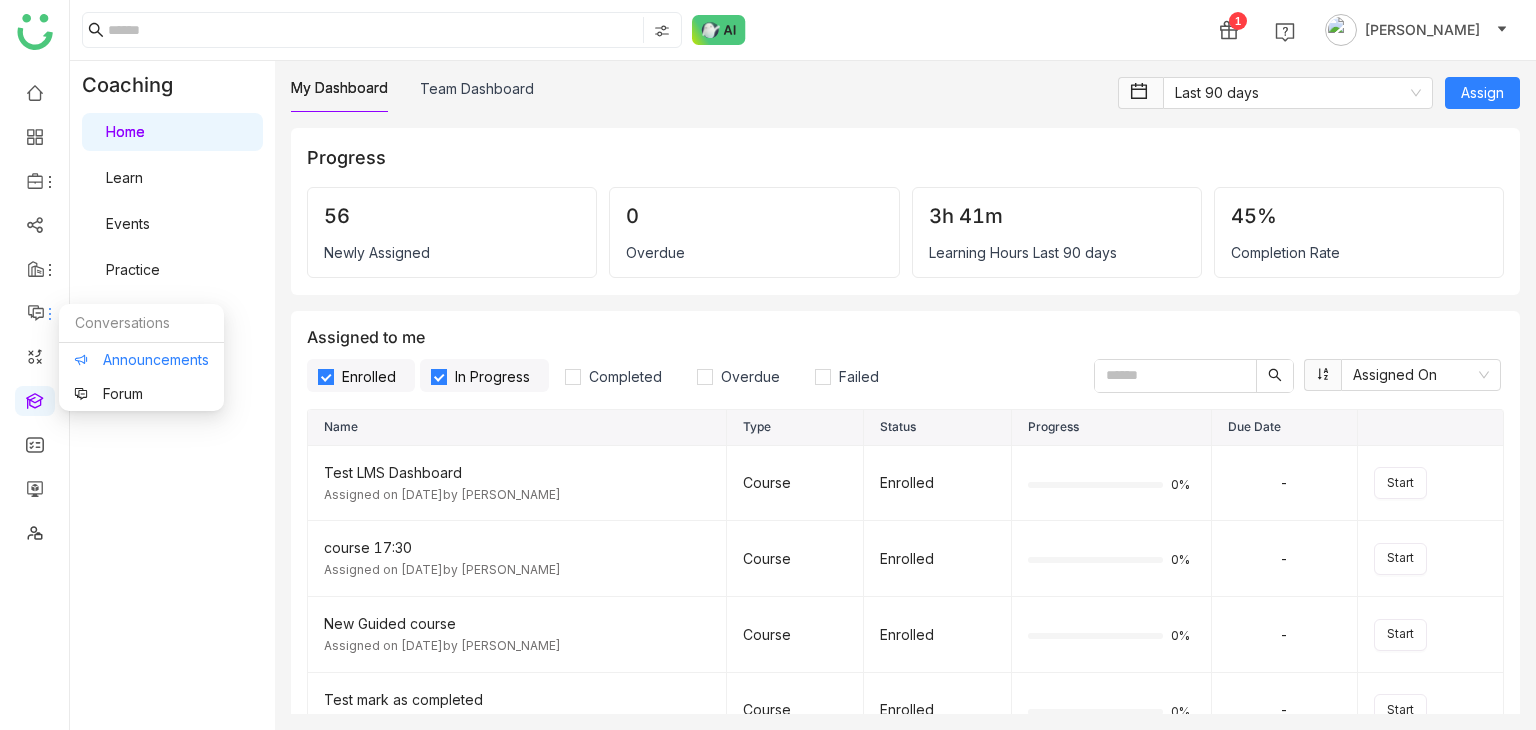 click on "Announcements" at bounding box center (141, 360) 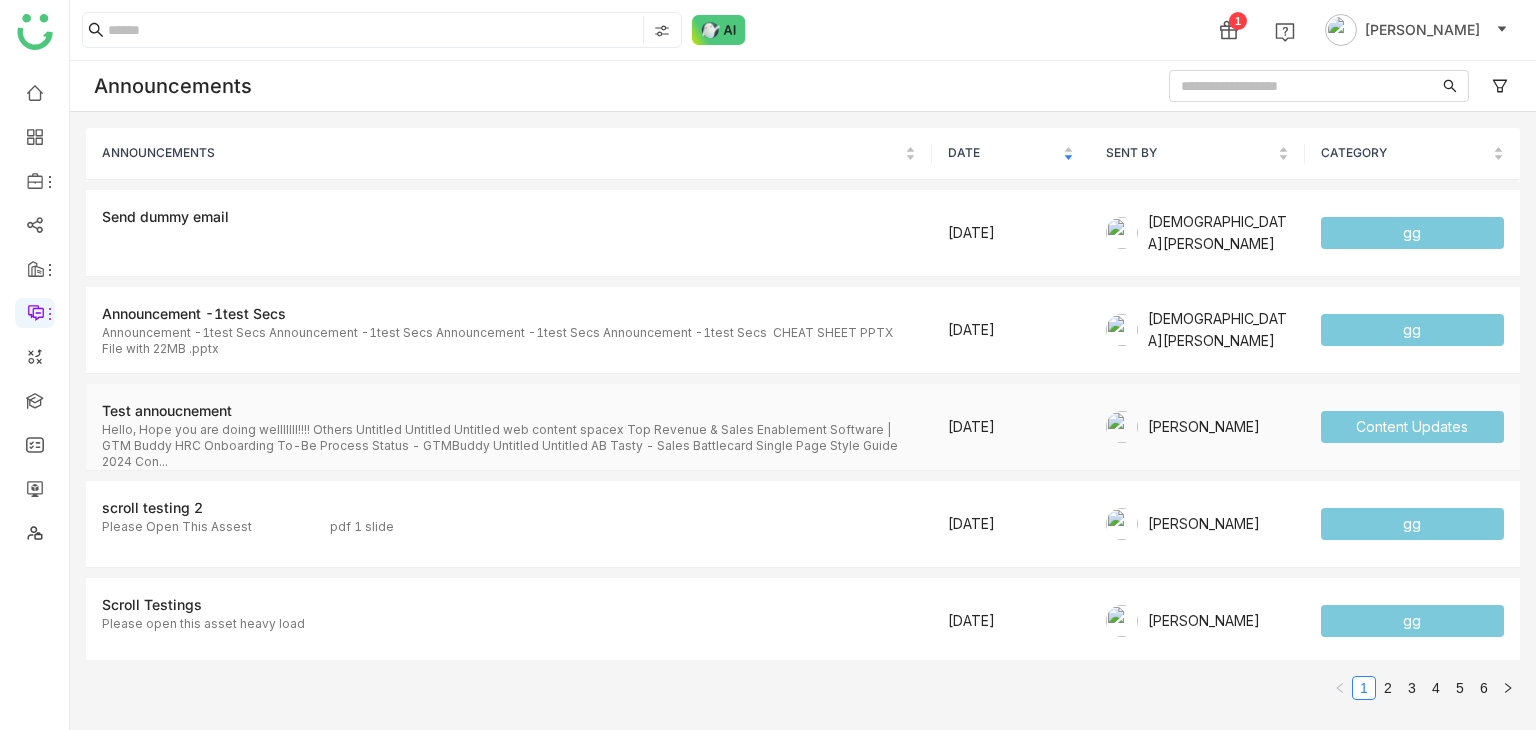 click on "Hello, Hope you are doing welllllll!!!!
Others
Untitled
Untitled
Untitled
web content spacex
Top Revenue & Sales Enablement Software | GTM Buddy
HRC Onboarding To-Be Process Status - GTMBuddy
Untitled
Untitled
AB Tasty - Sales Battlecard
Single Page Style Guide 2024
Con..." 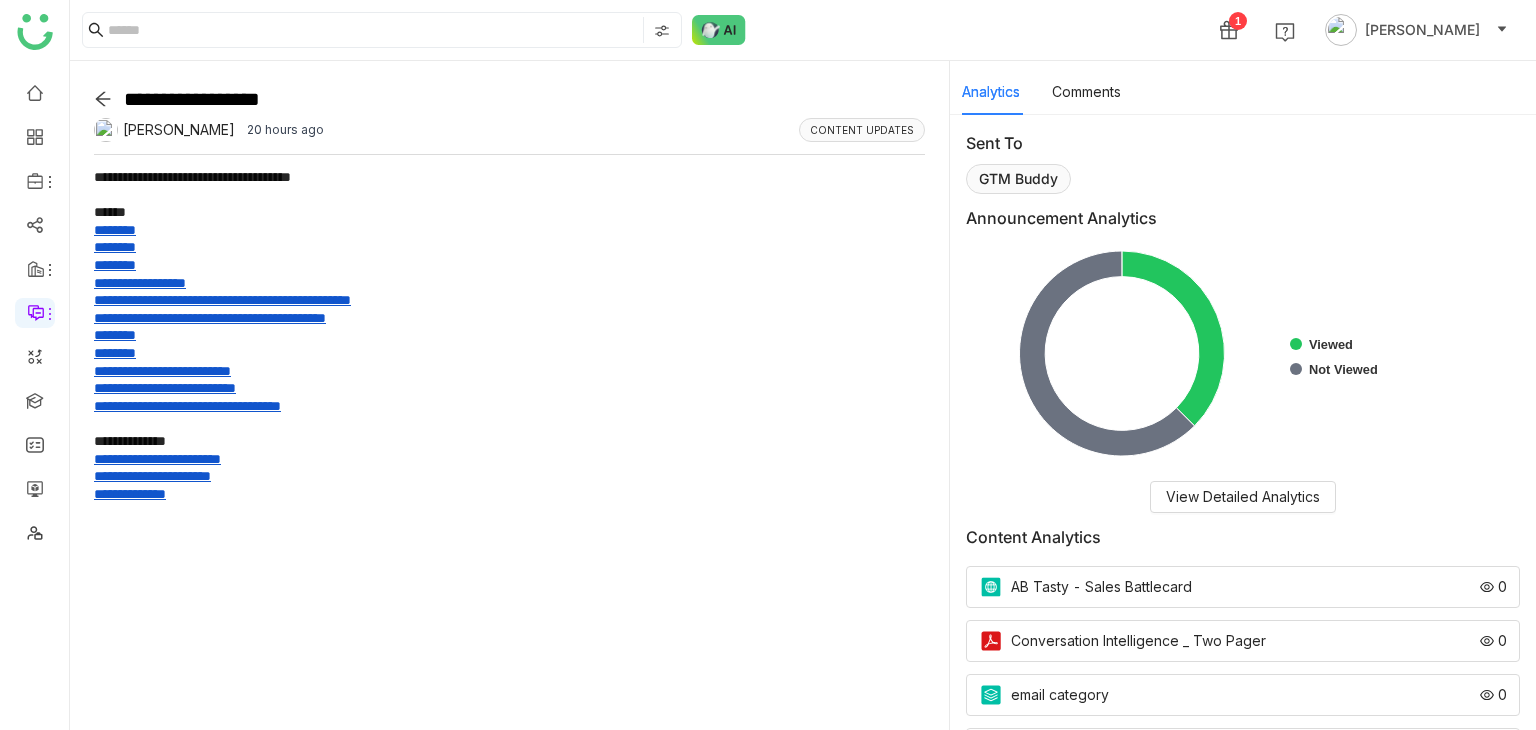 click 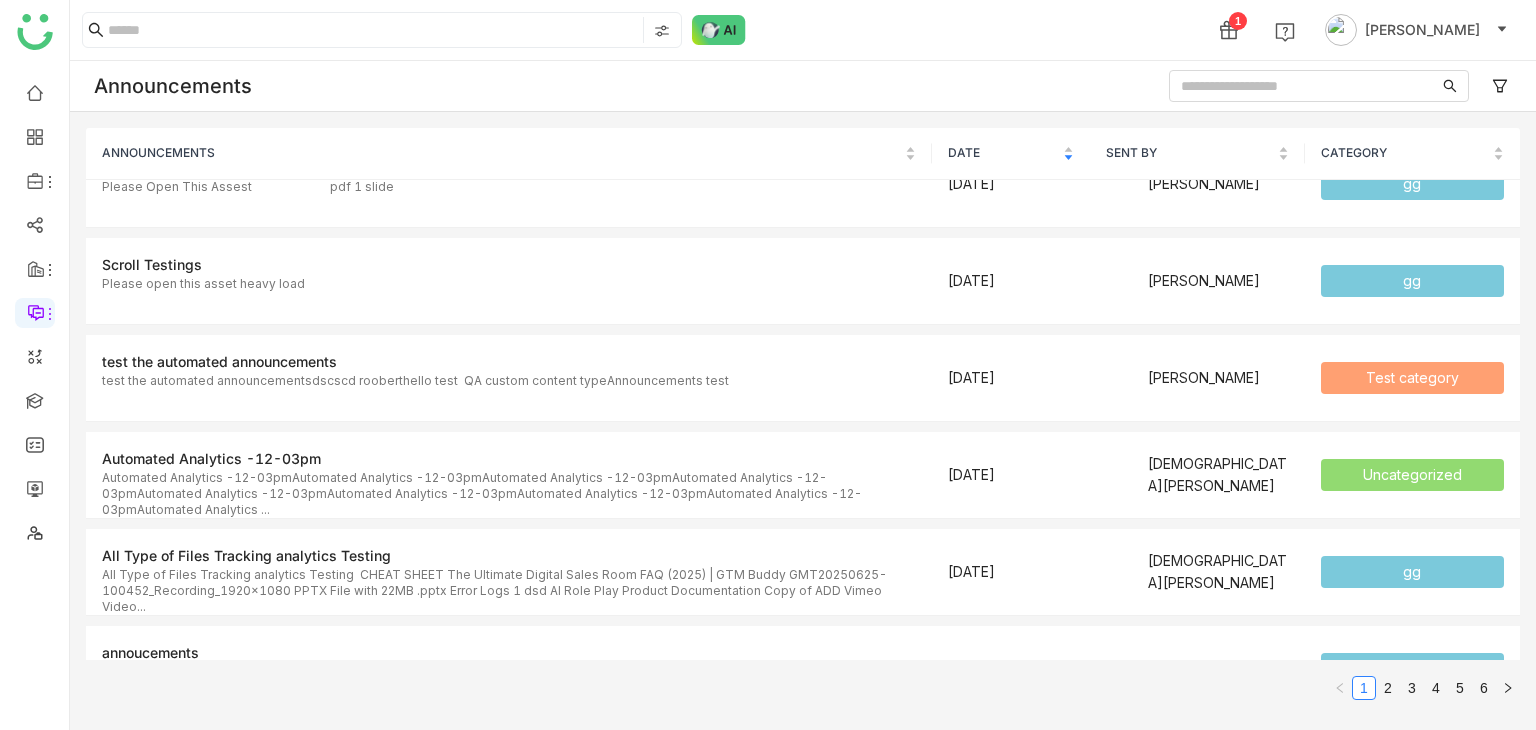 scroll, scrollTop: 342, scrollLeft: 0, axis: vertical 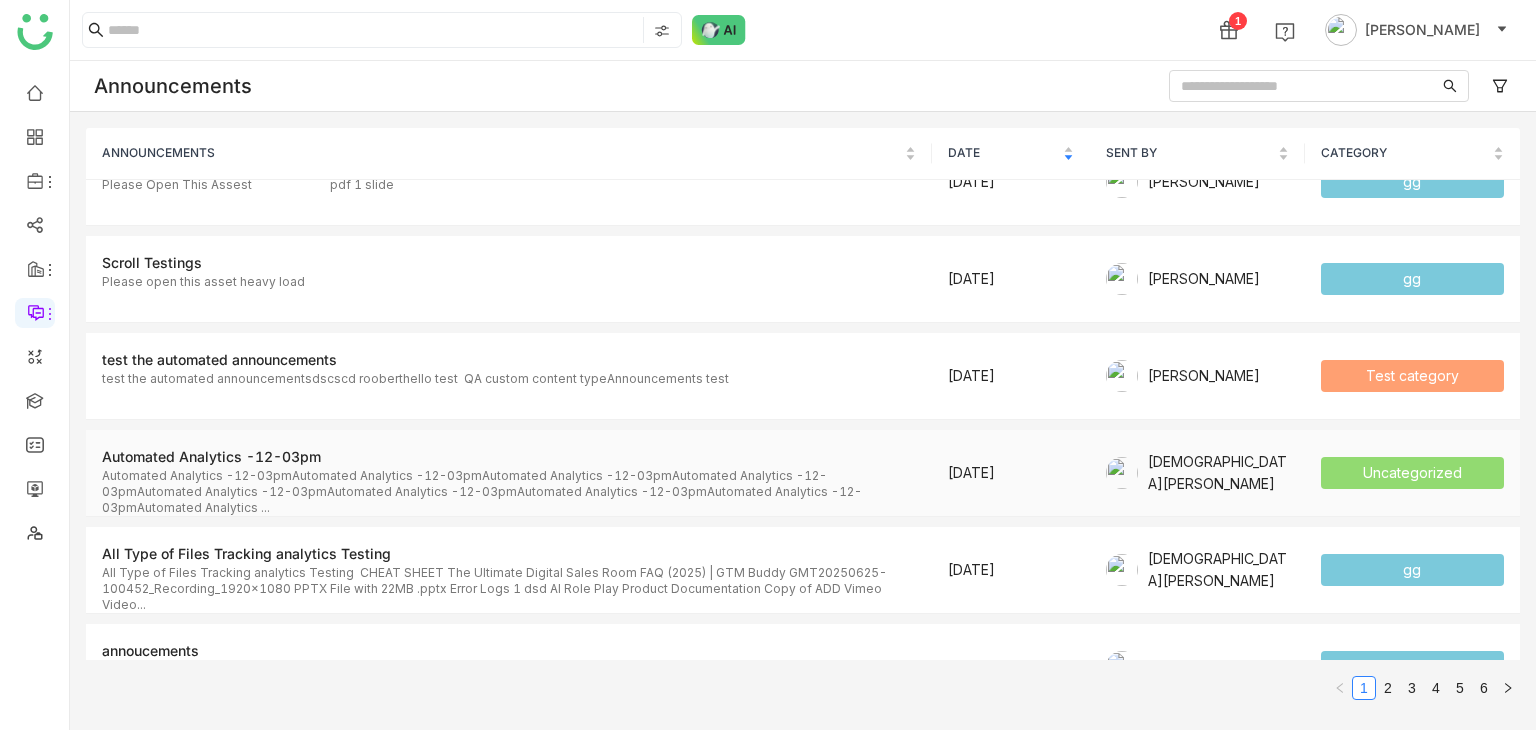 click on "Automated Analytics -12-03pmAutomated Analytics -12-03pmAutomated Analytics -12-03pmAutomated Analytics -12-03pmAutomated Analytics -12-03pmAutomated Analytics -12-03pmAutomated Analytics -12-03pmAutomated Analytics -12-03pmAutomated Analytics ..." 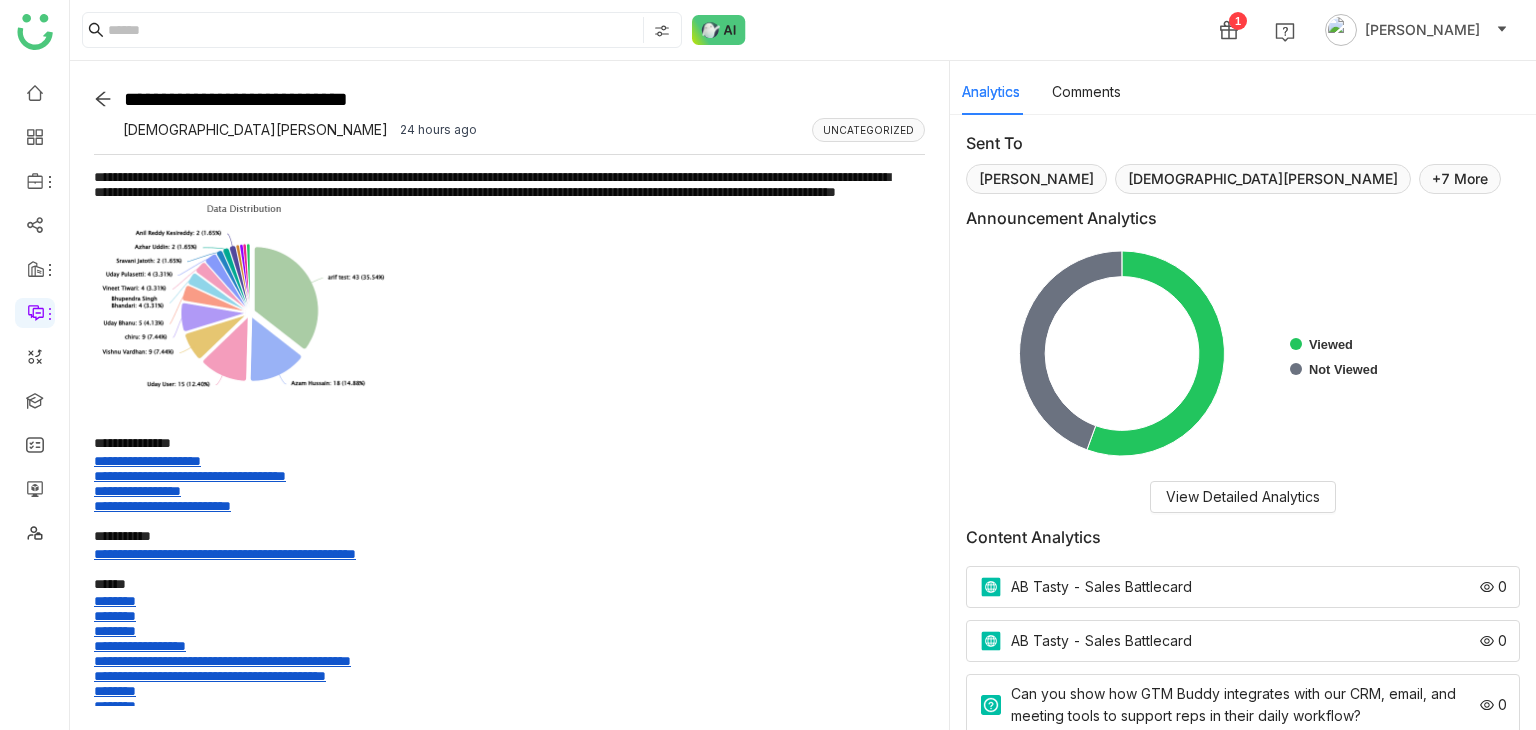 scroll, scrollTop: 439, scrollLeft: 0, axis: vertical 